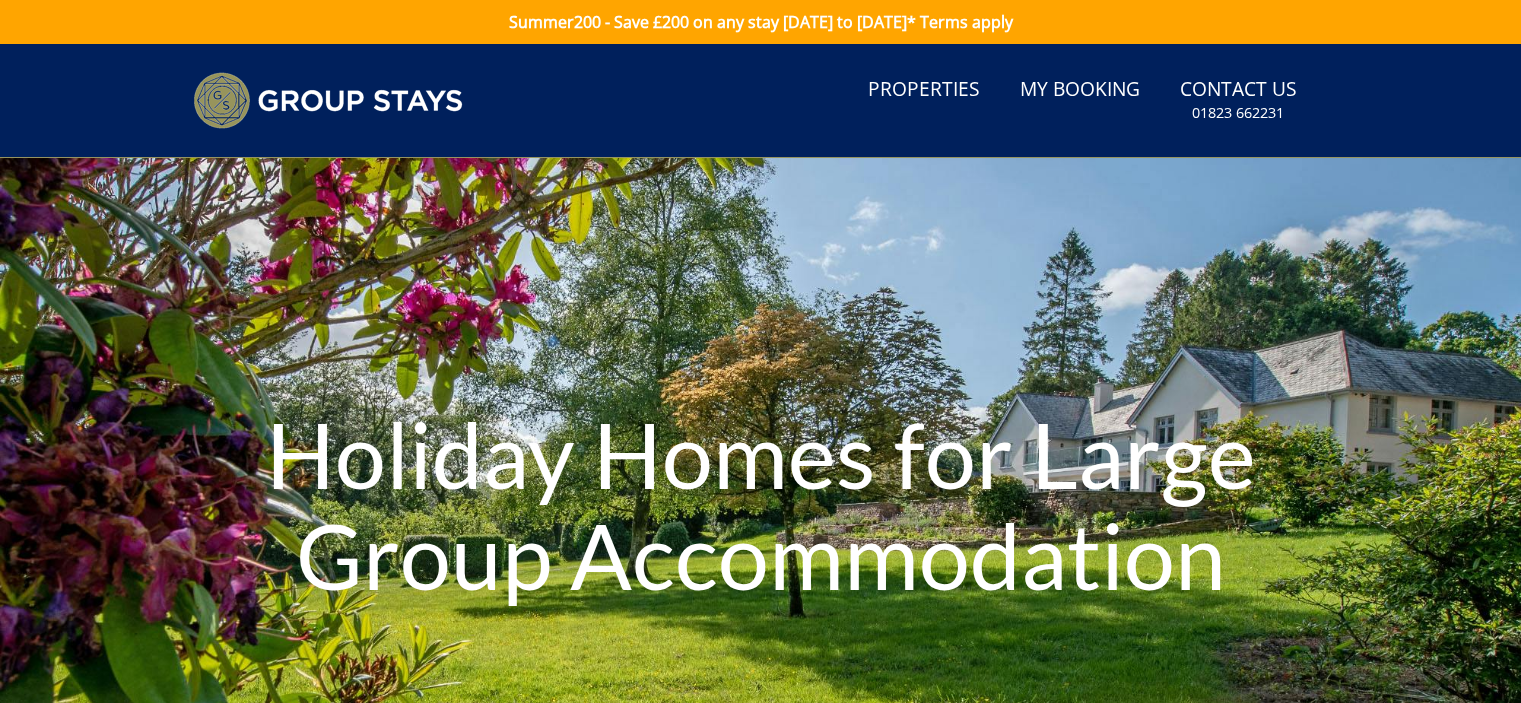 scroll, scrollTop: 0, scrollLeft: 0, axis: both 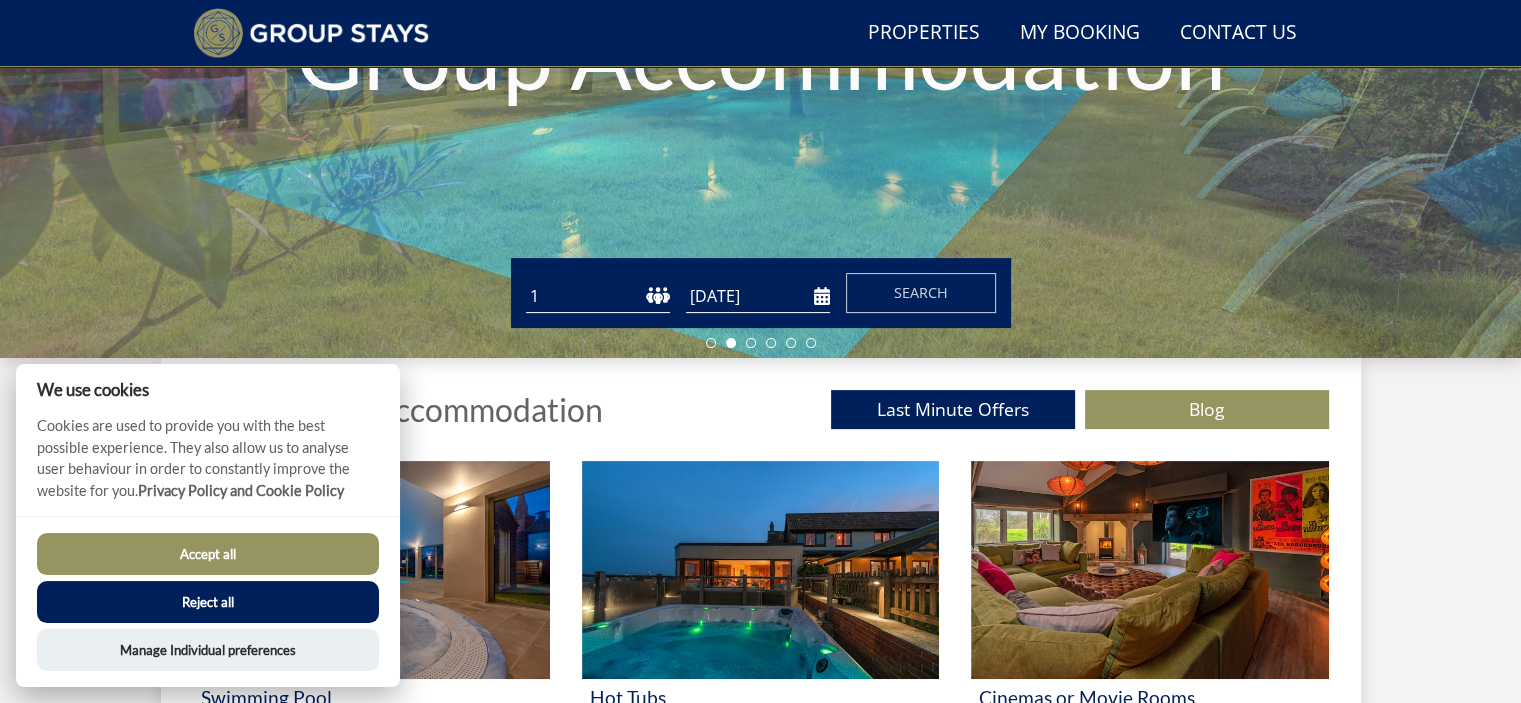 click on "1
2
3
4
5
6
7
8
9
10
11
12
13
14
15
16
17
18
19
20
21
22
23
24
25
26
27
28
29
30
31
32
33
34
35
36
37
38
39
40
41
42
43
44
45
46
47
48
49
50" at bounding box center [598, 296] 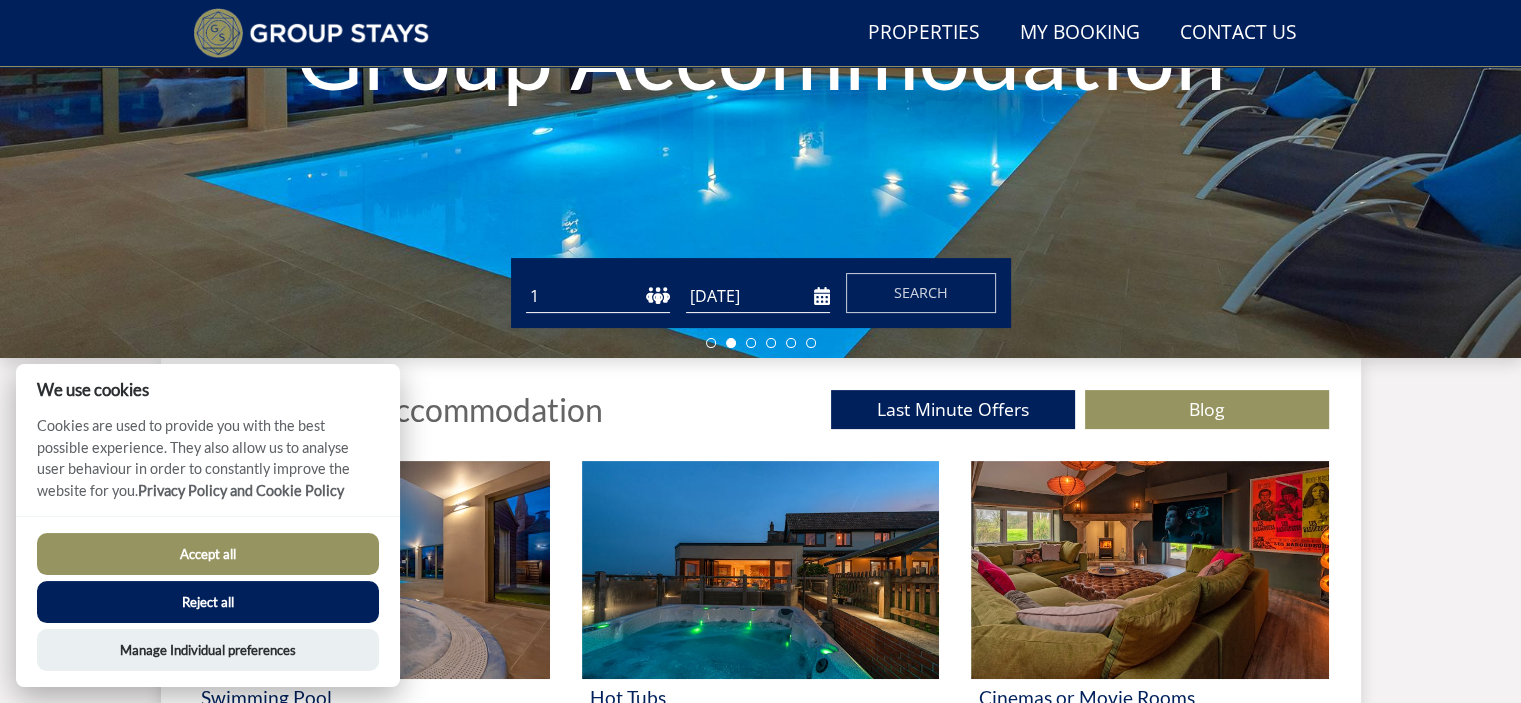 select on "25" 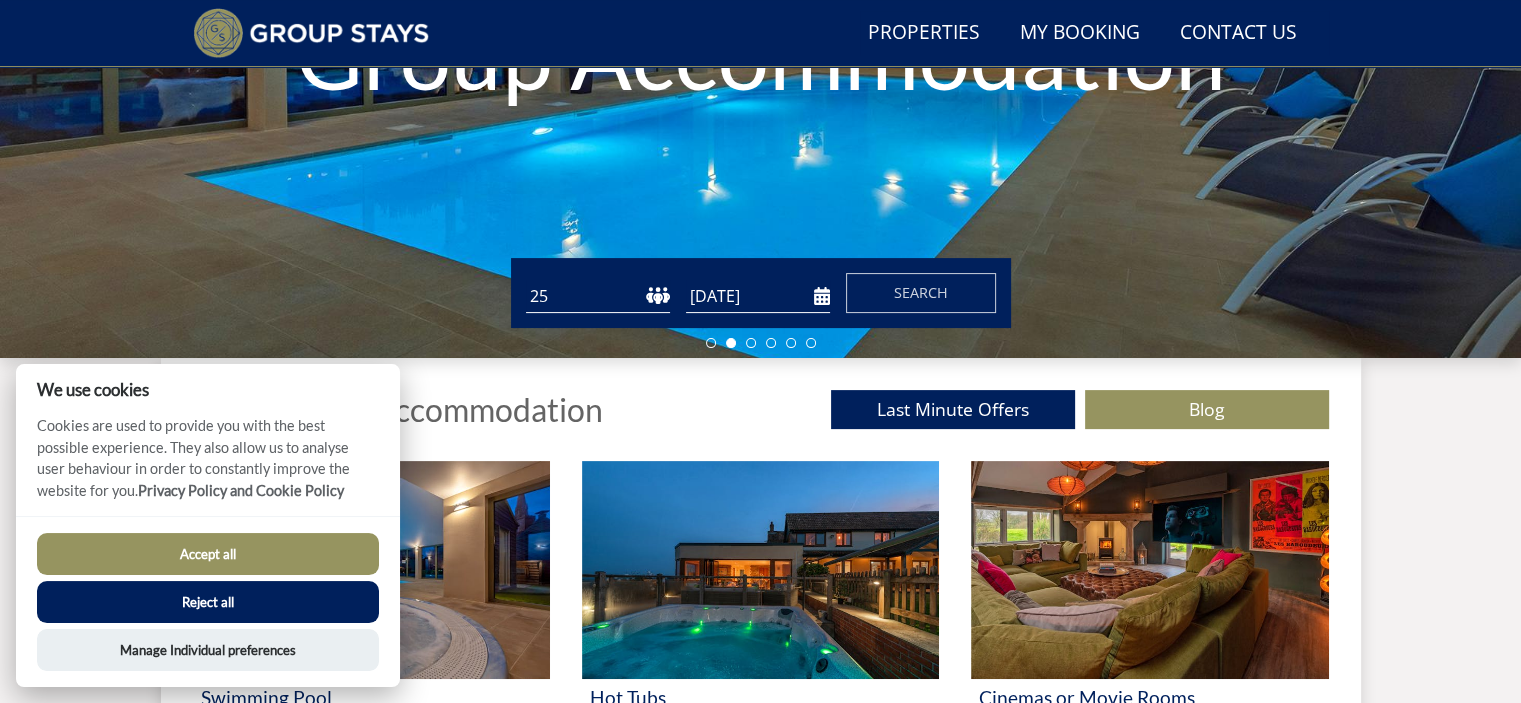 click on "1
2
3
4
5
6
7
8
9
10
11
12
13
14
15
16
17
18
19
20
21
22
23
24
25
26
27
28
29
30
31
32
33
34
35
36
37
38
39
40
41
42
43
44
45
46
47
48
49
50" at bounding box center (598, 296) 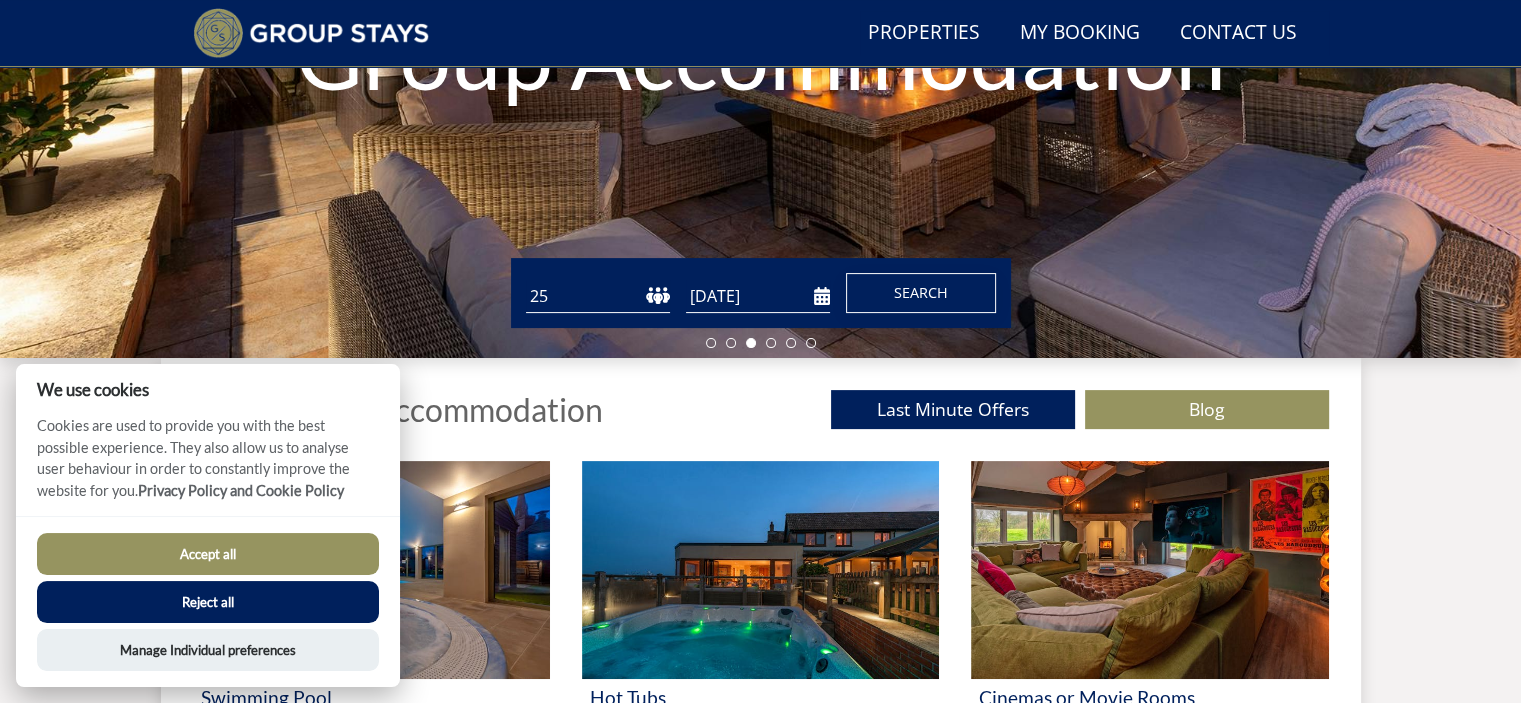 click on "Search" at bounding box center (921, 293) 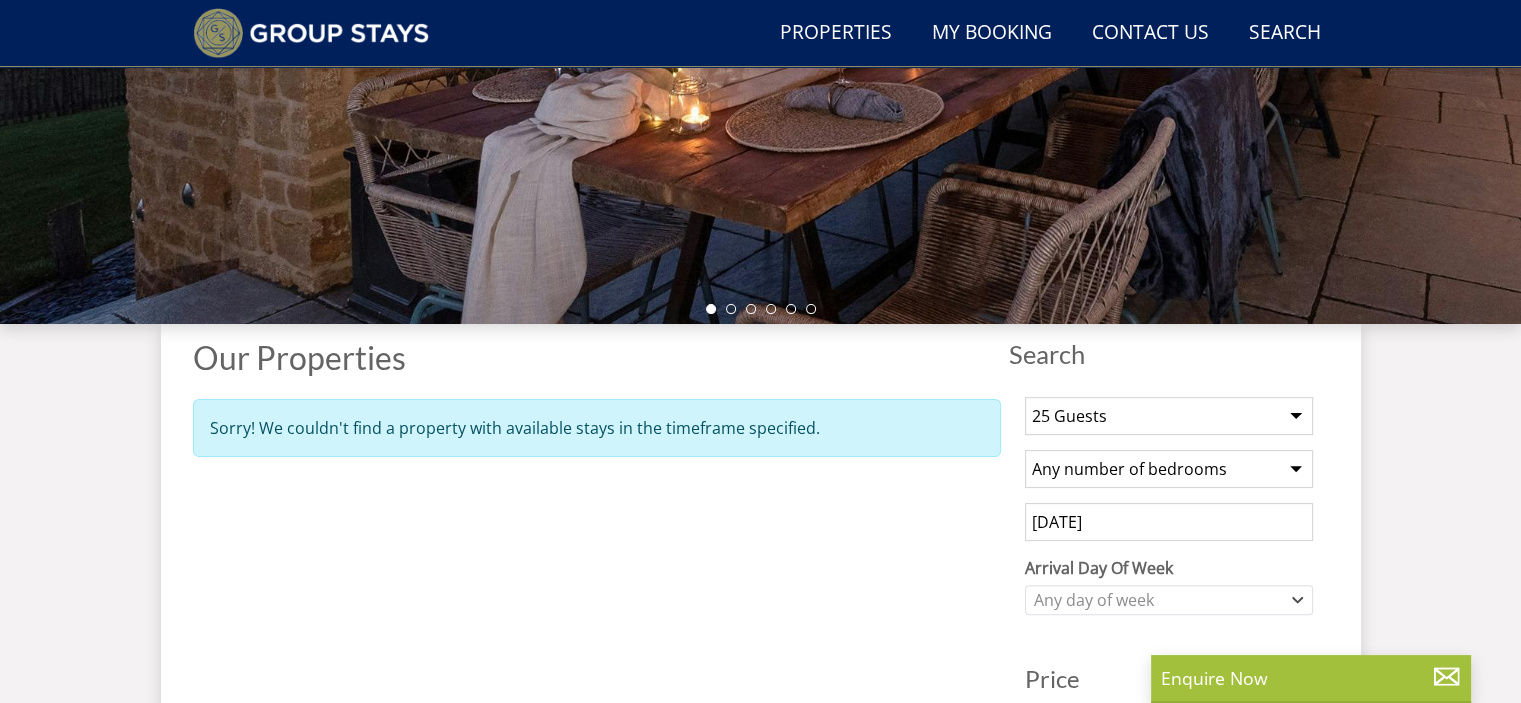 scroll, scrollTop: 500, scrollLeft: 0, axis: vertical 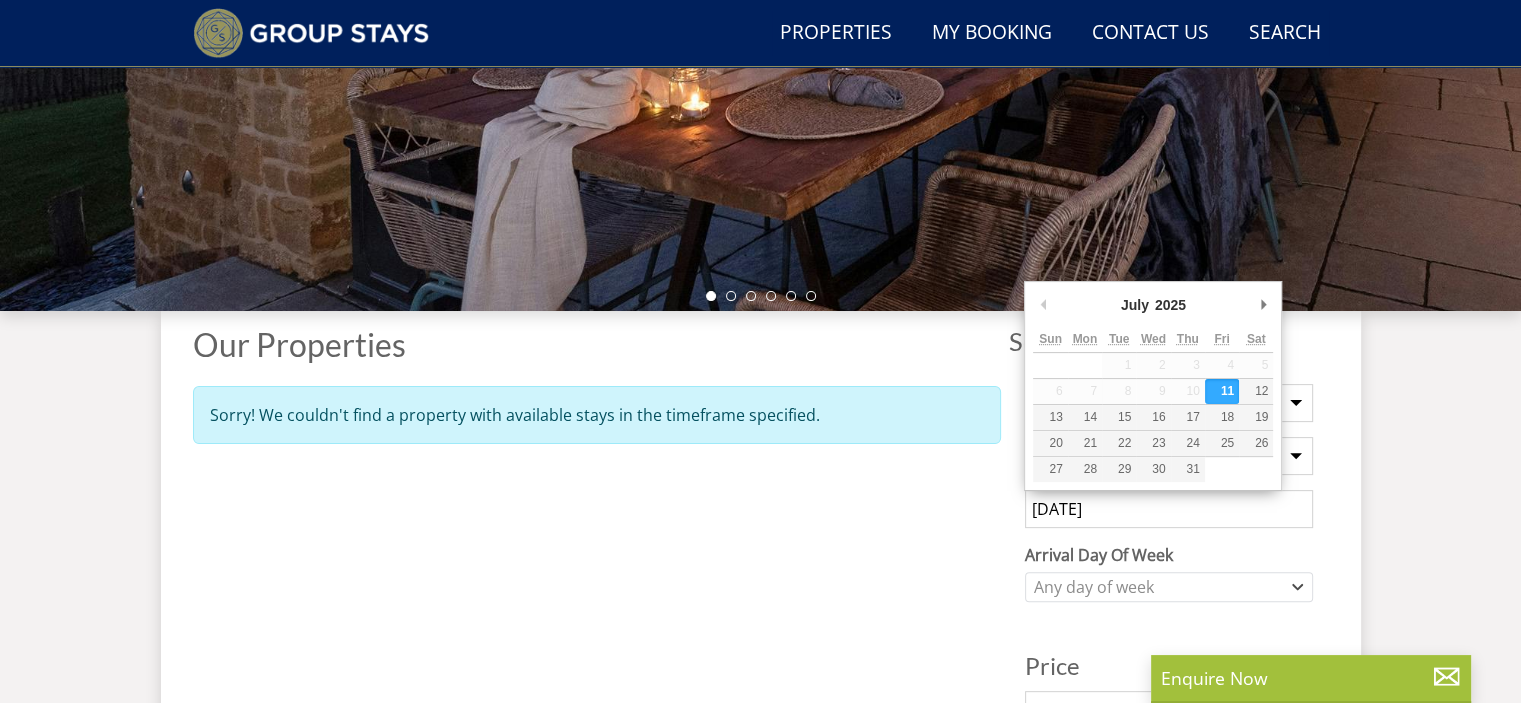 click on "[DATE]" at bounding box center (1169, 509) 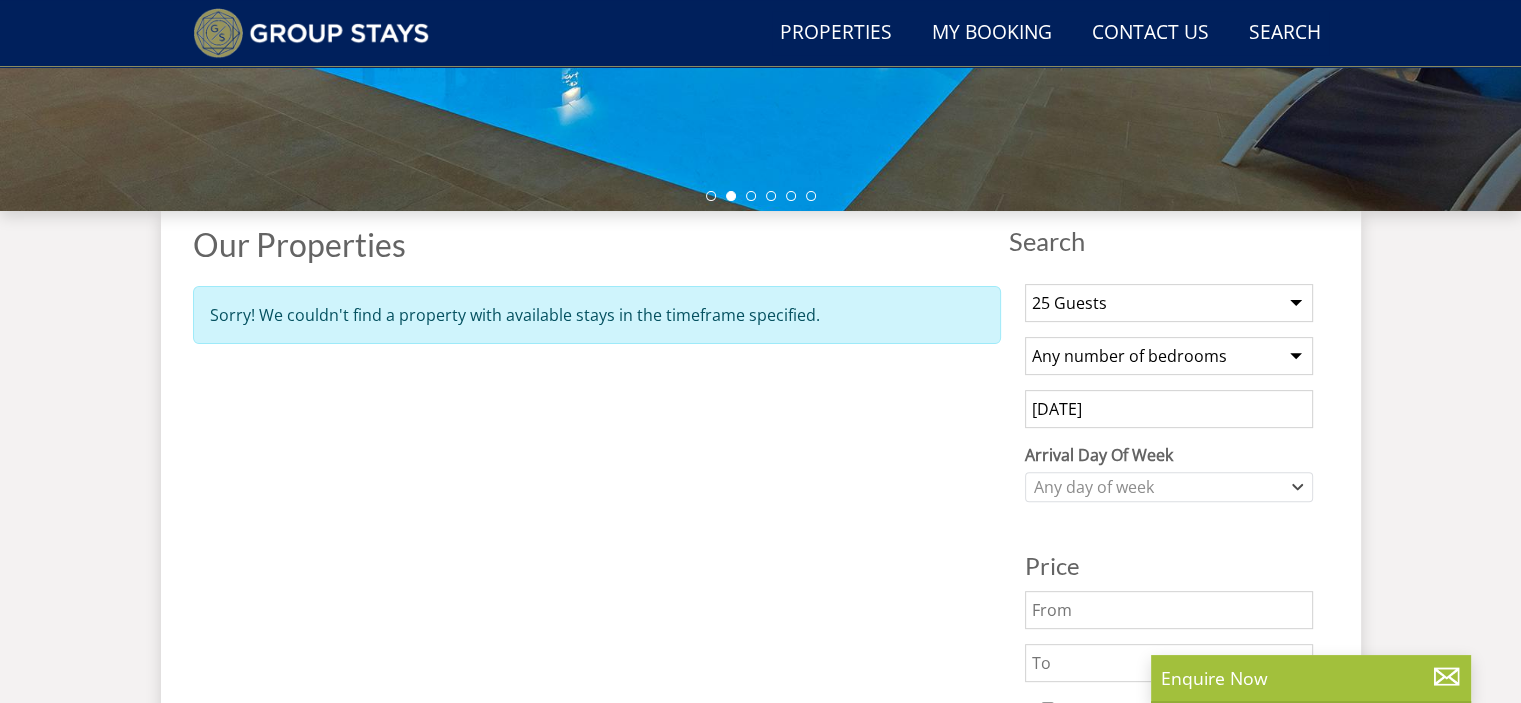scroll, scrollTop: 700, scrollLeft: 0, axis: vertical 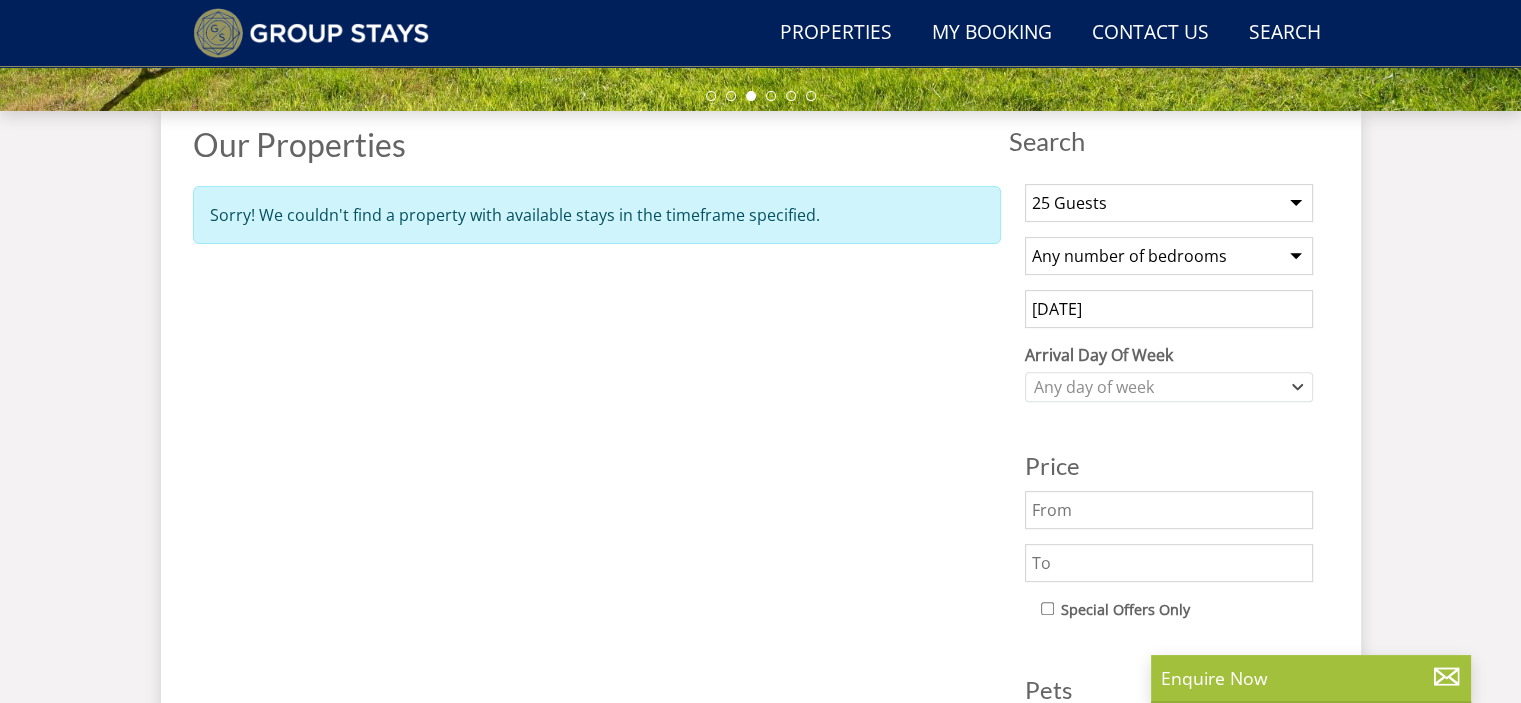 click on "[DATE]" at bounding box center (1169, 309) 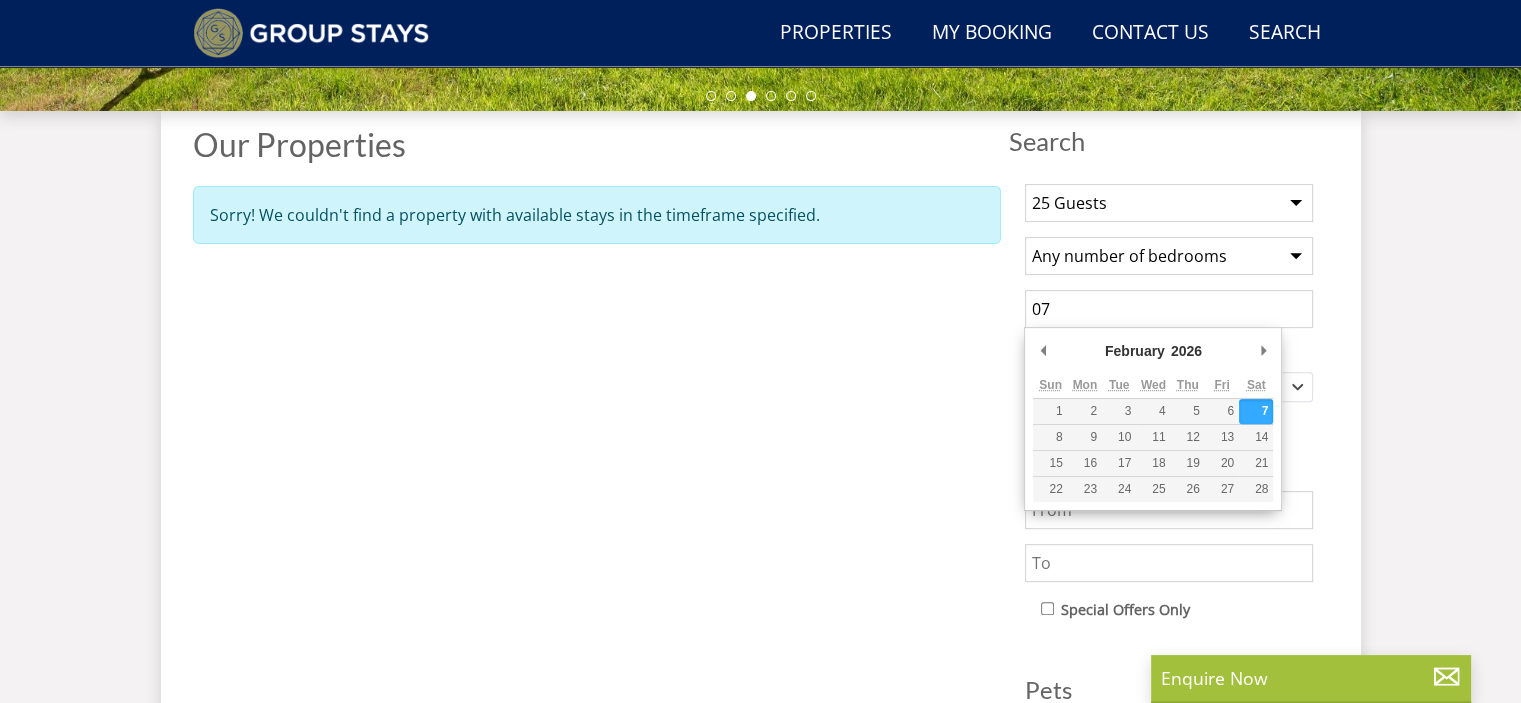 type on "0" 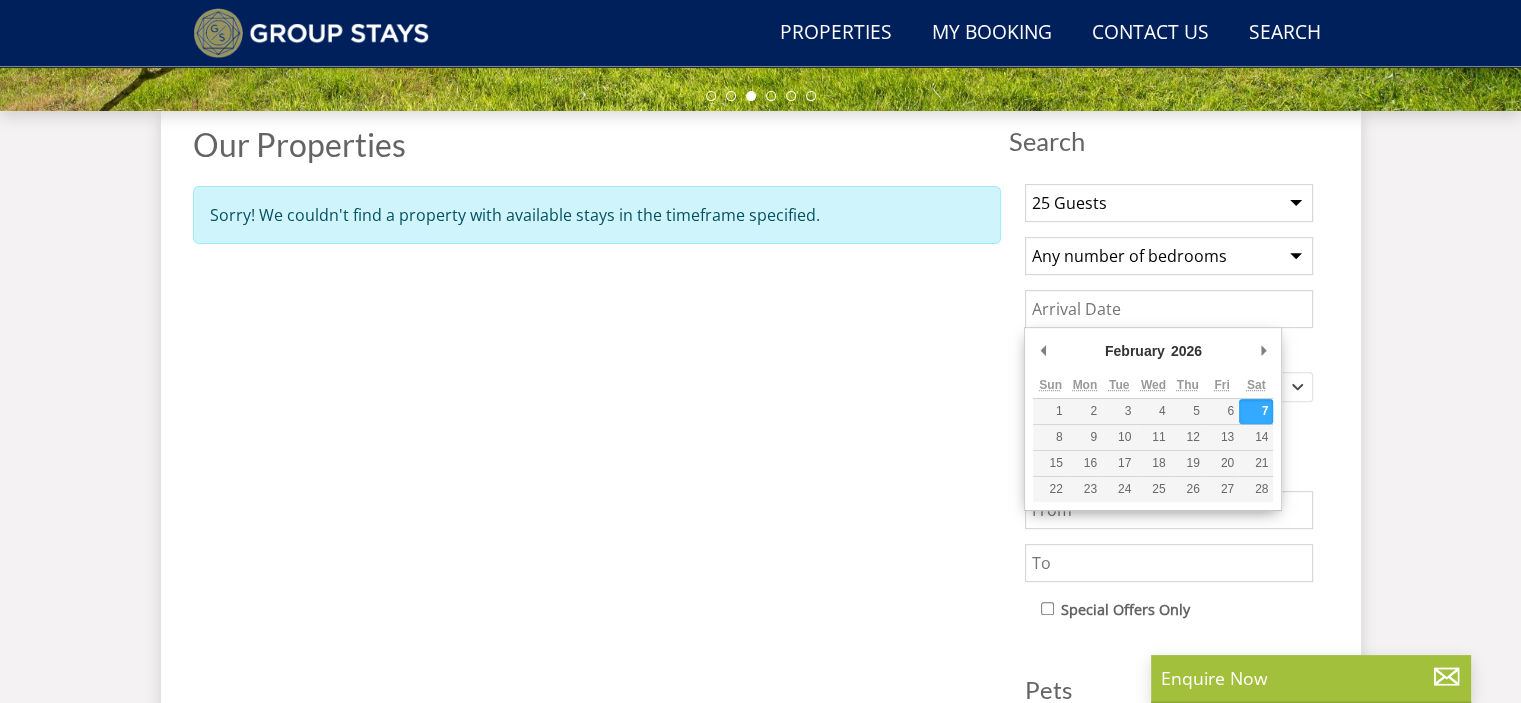 type 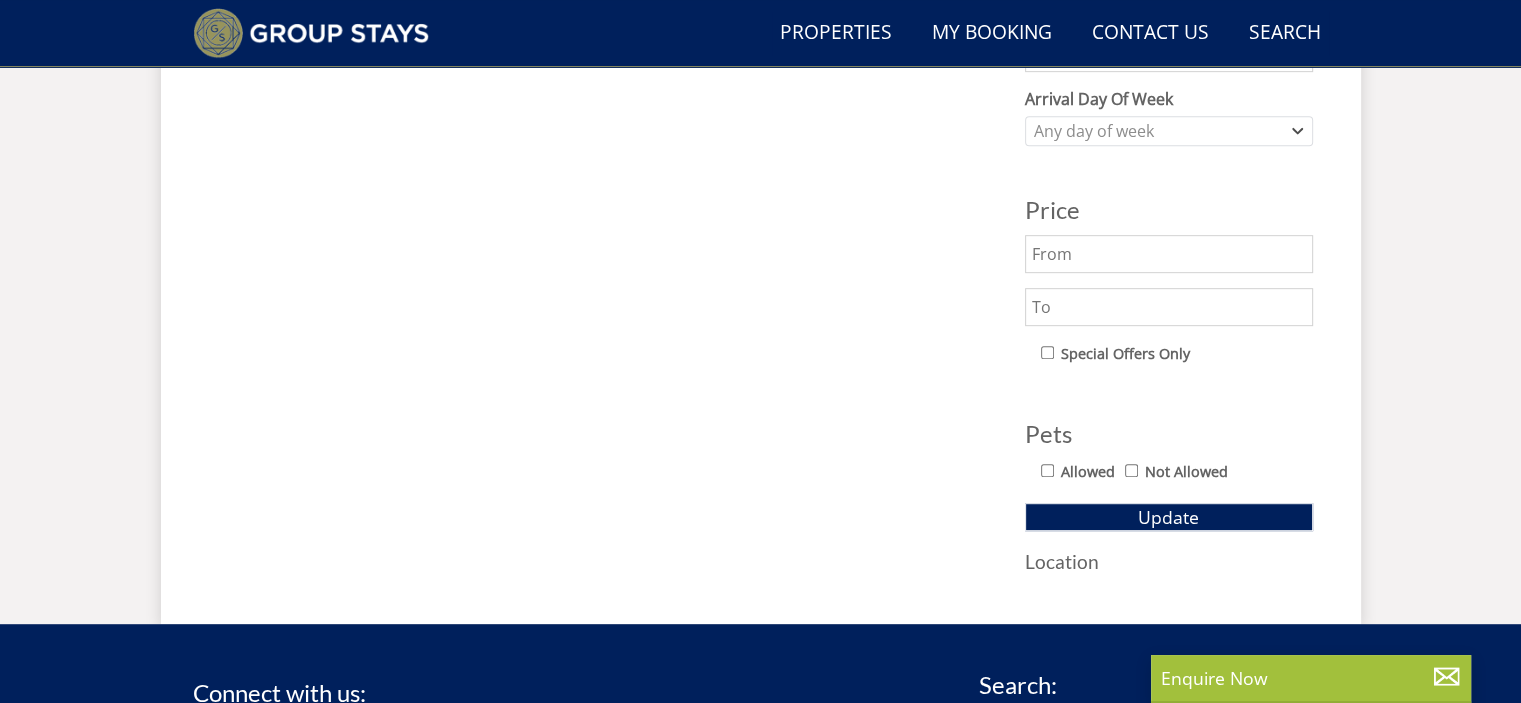scroll, scrollTop: 1000, scrollLeft: 0, axis: vertical 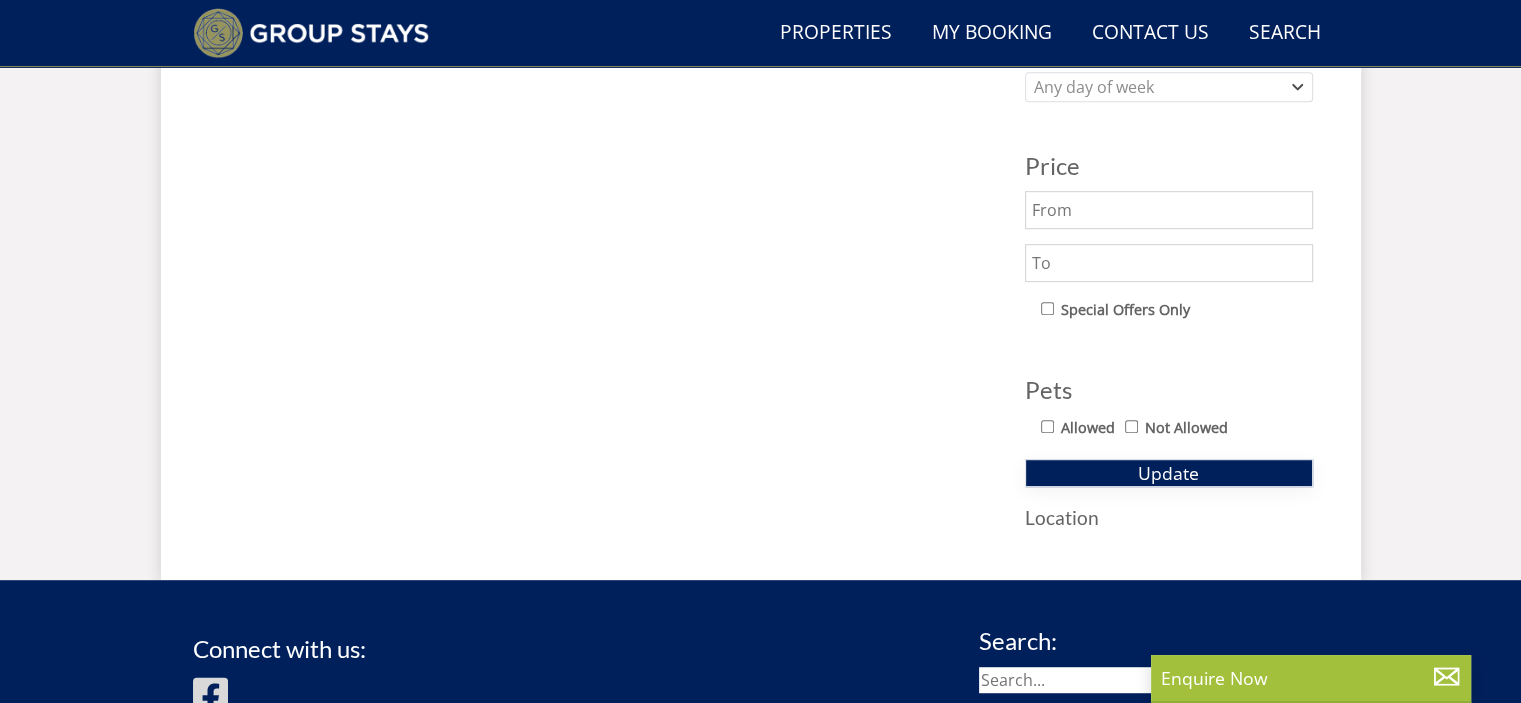 click on "Update" at bounding box center [1169, 473] 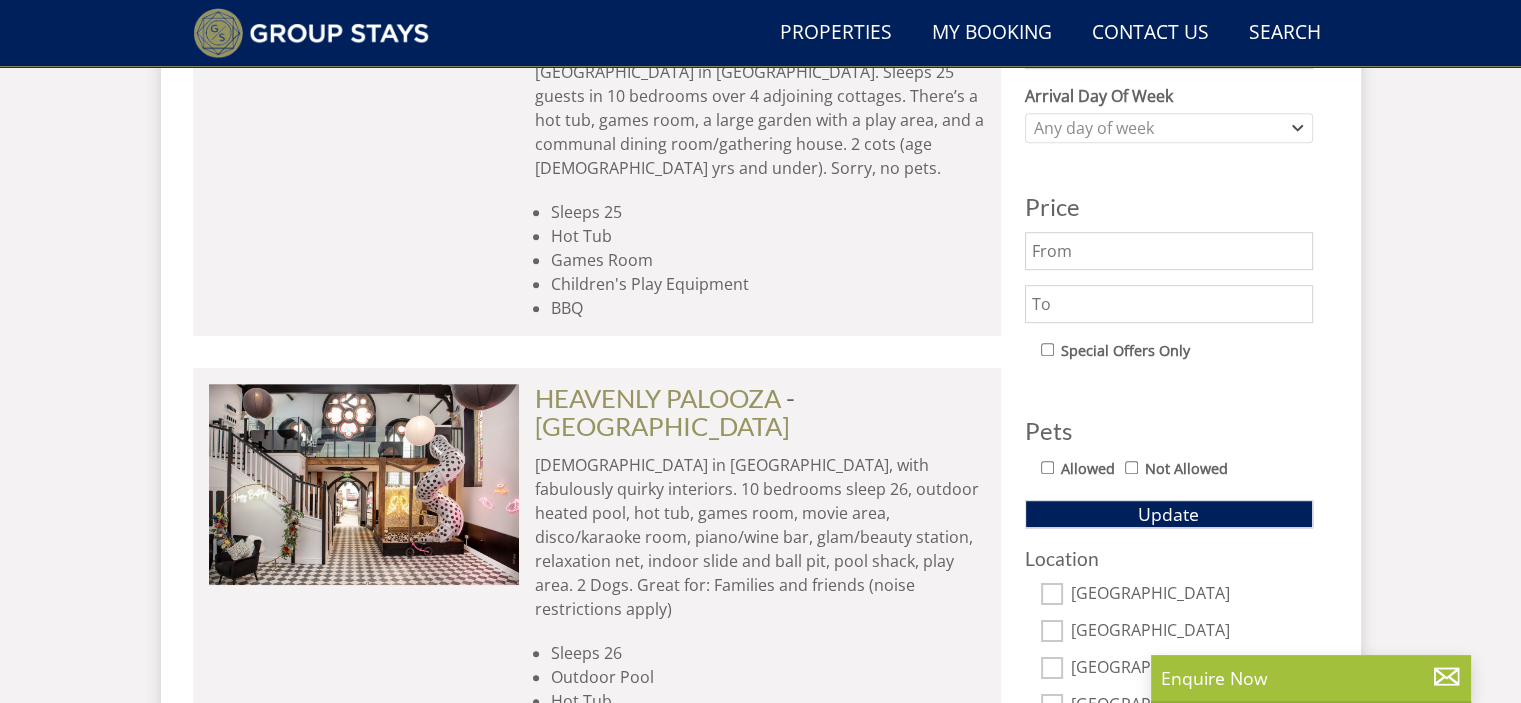 scroll, scrollTop: 1000, scrollLeft: 0, axis: vertical 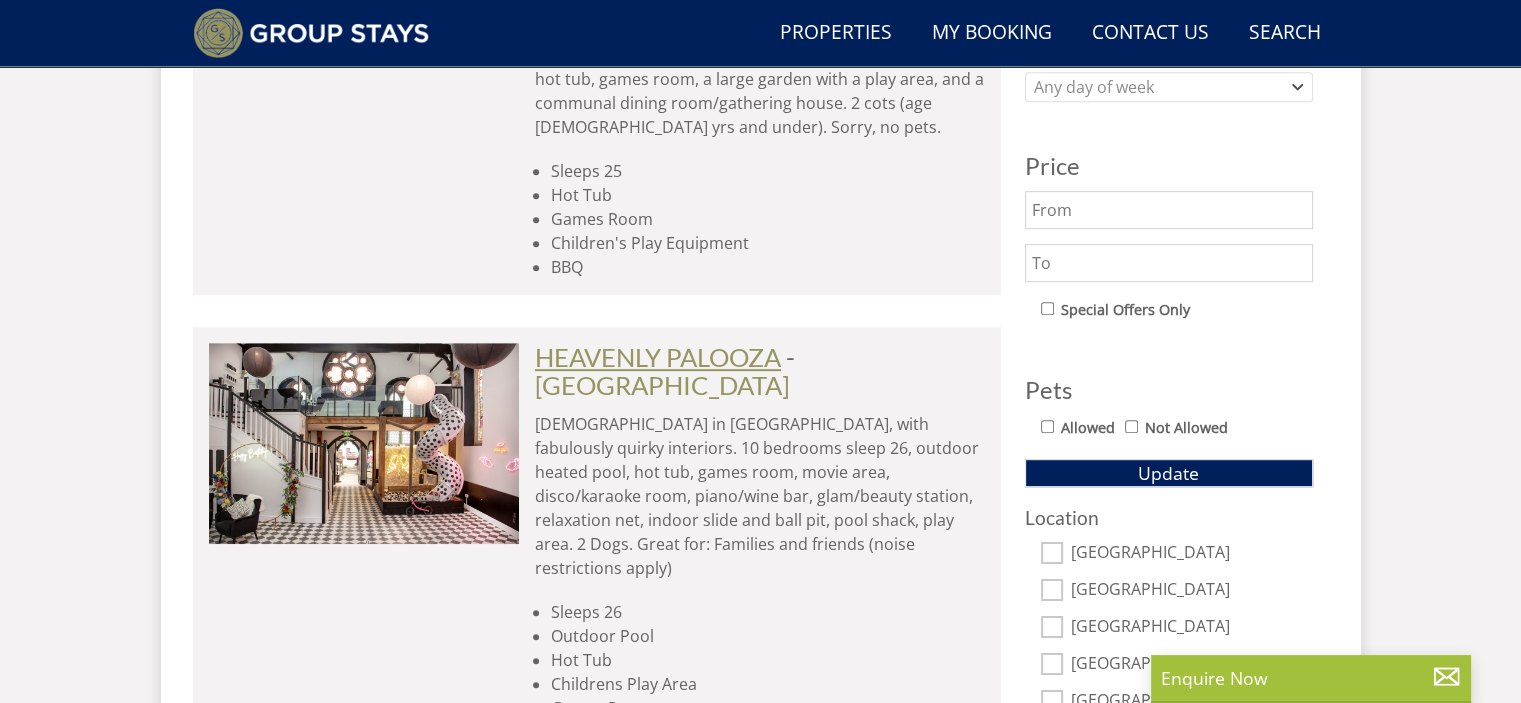 click on "HEAVENLY PALOOZA" at bounding box center [658, 357] 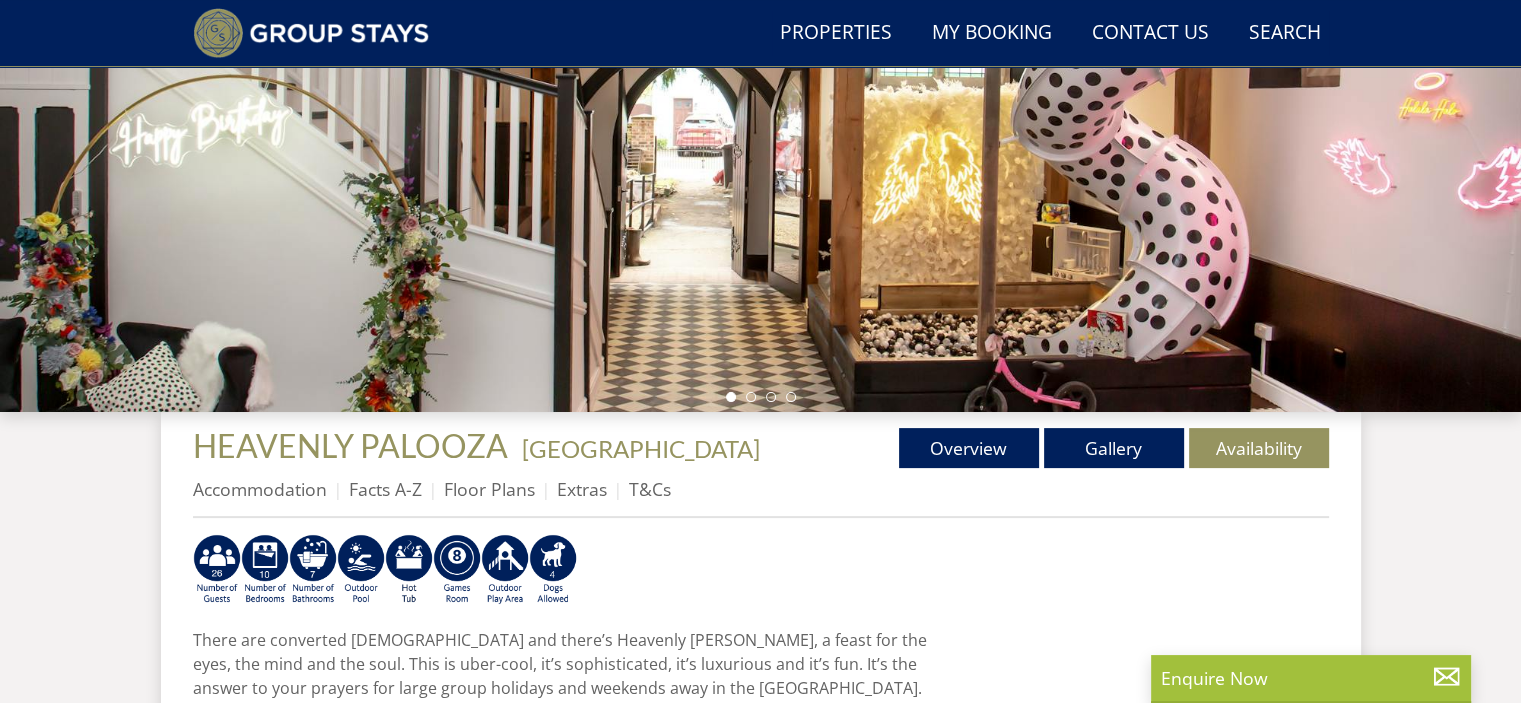 scroll, scrollTop: 400, scrollLeft: 0, axis: vertical 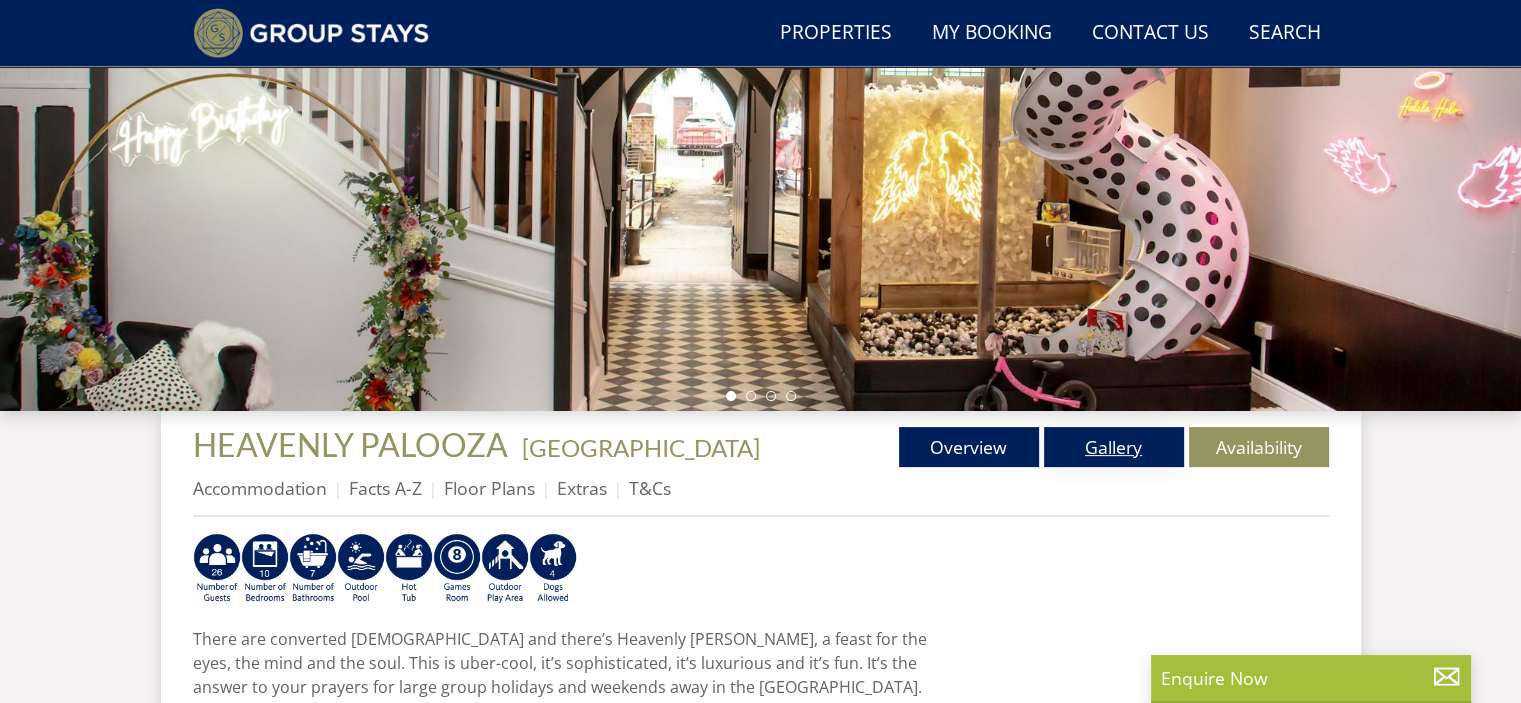 click on "Gallery" at bounding box center (1114, 447) 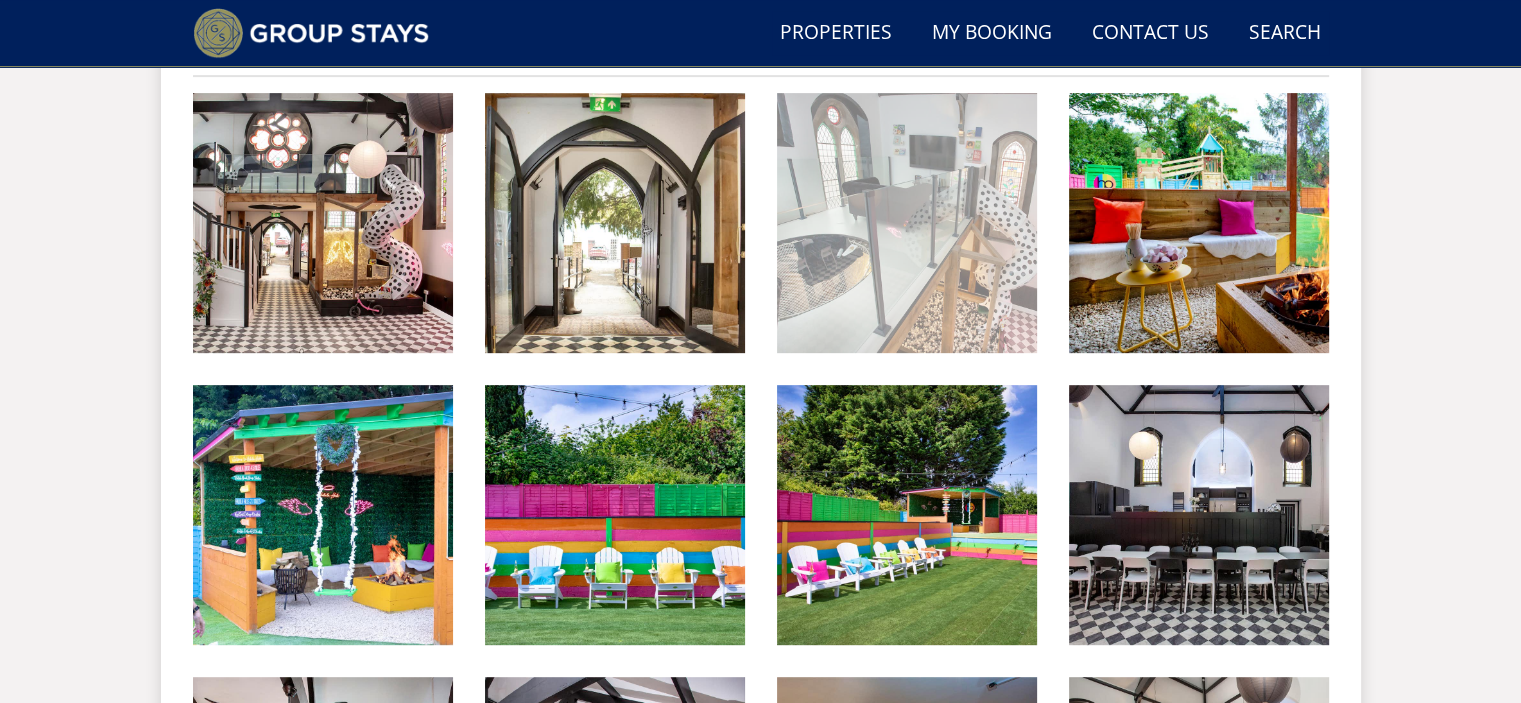 scroll, scrollTop: 884, scrollLeft: 0, axis: vertical 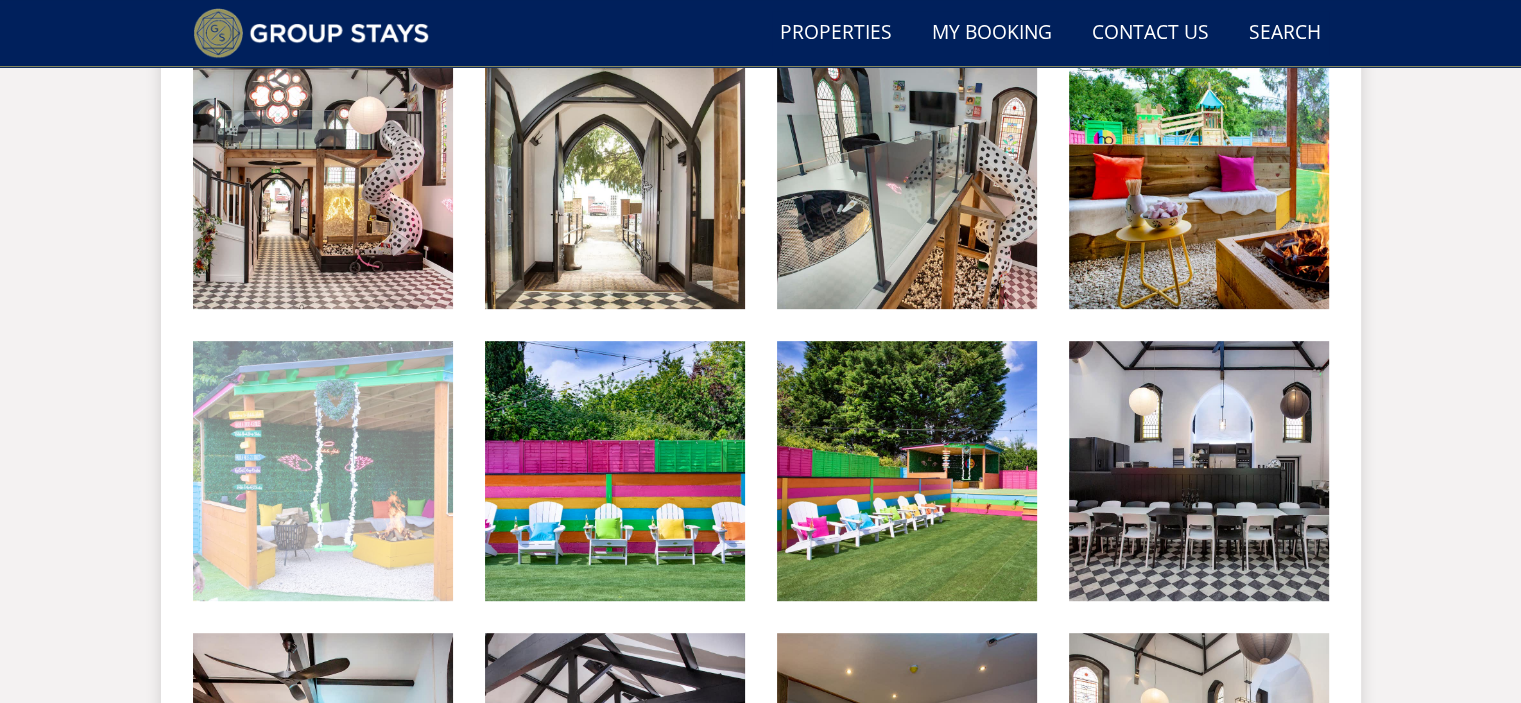 click at bounding box center (323, 471) 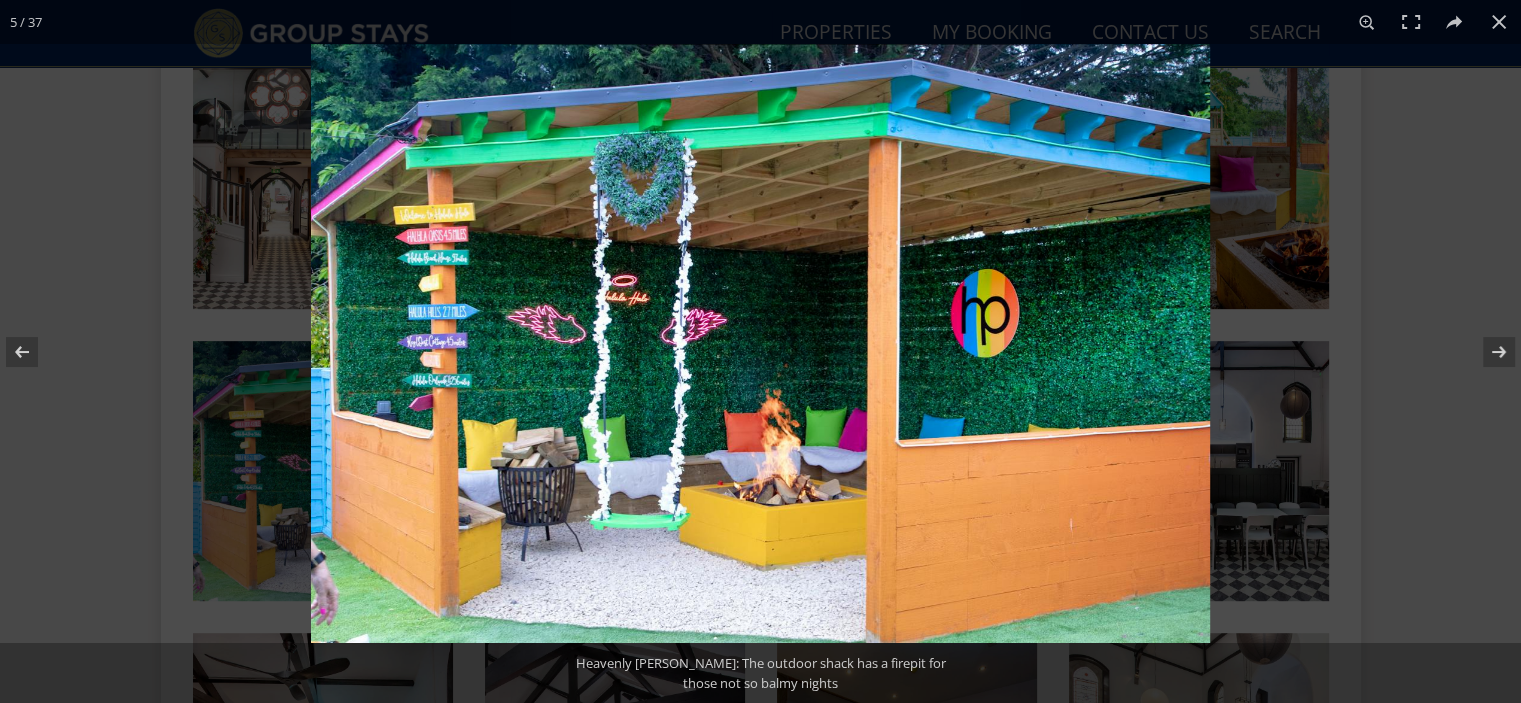 scroll, scrollTop: 984, scrollLeft: 0, axis: vertical 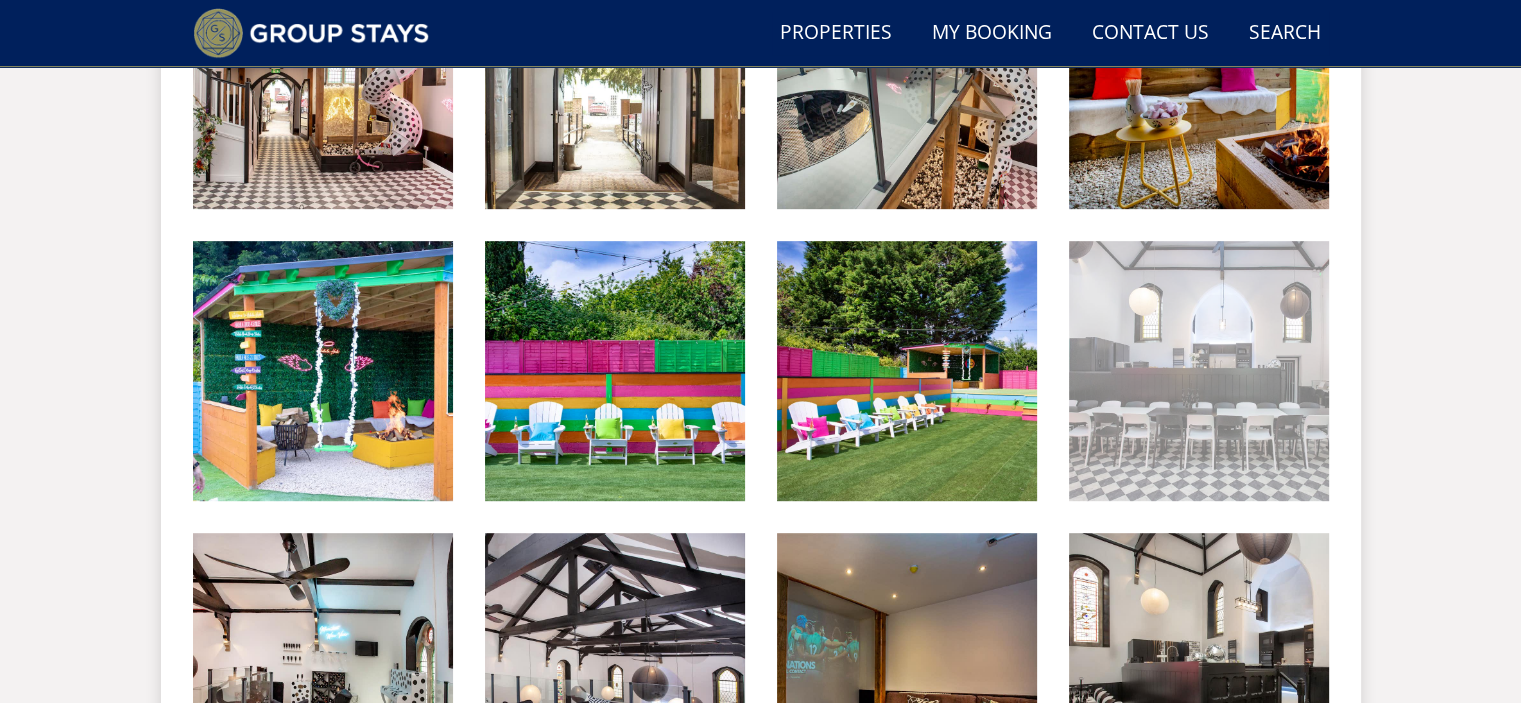 click at bounding box center [1199, 371] 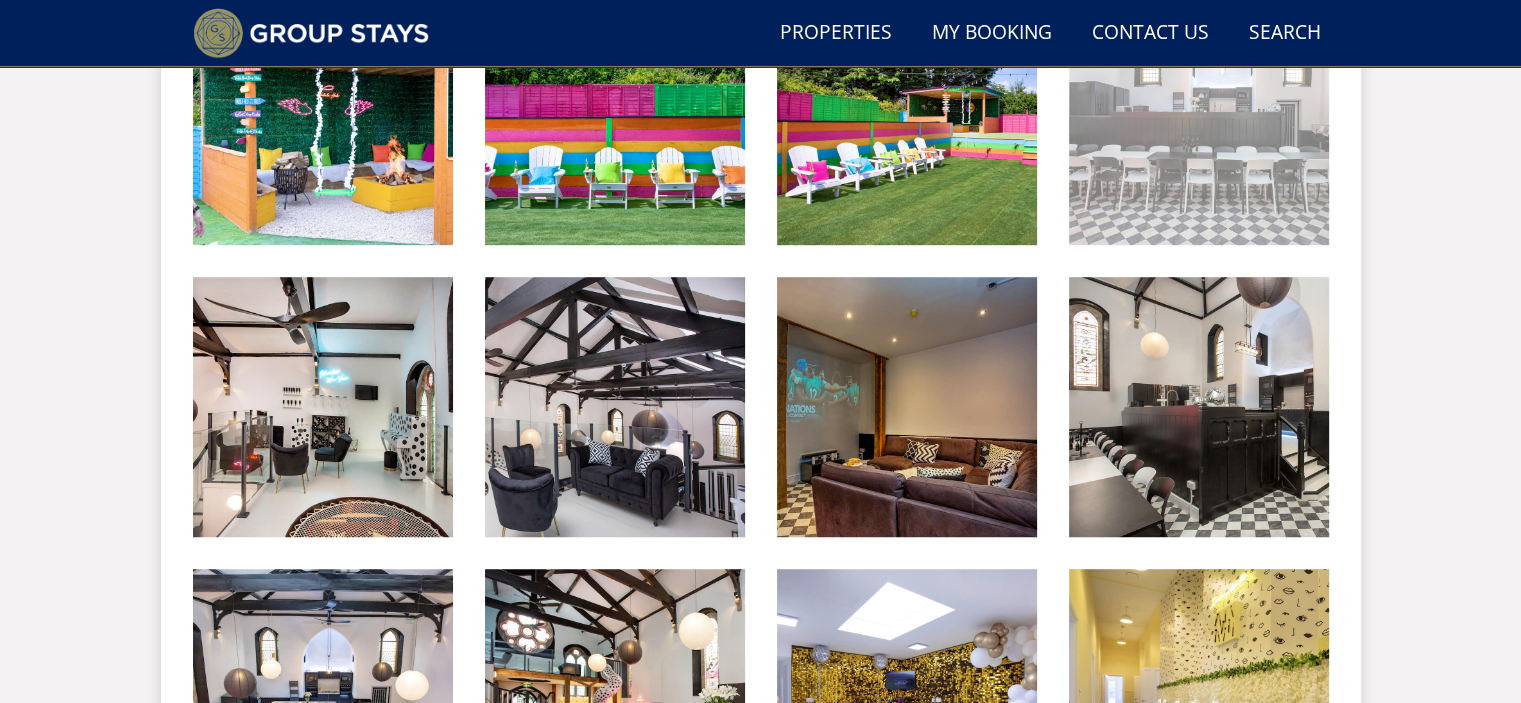 scroll, scrollTop: 1284, scrollLeft: 0, axis: vertical 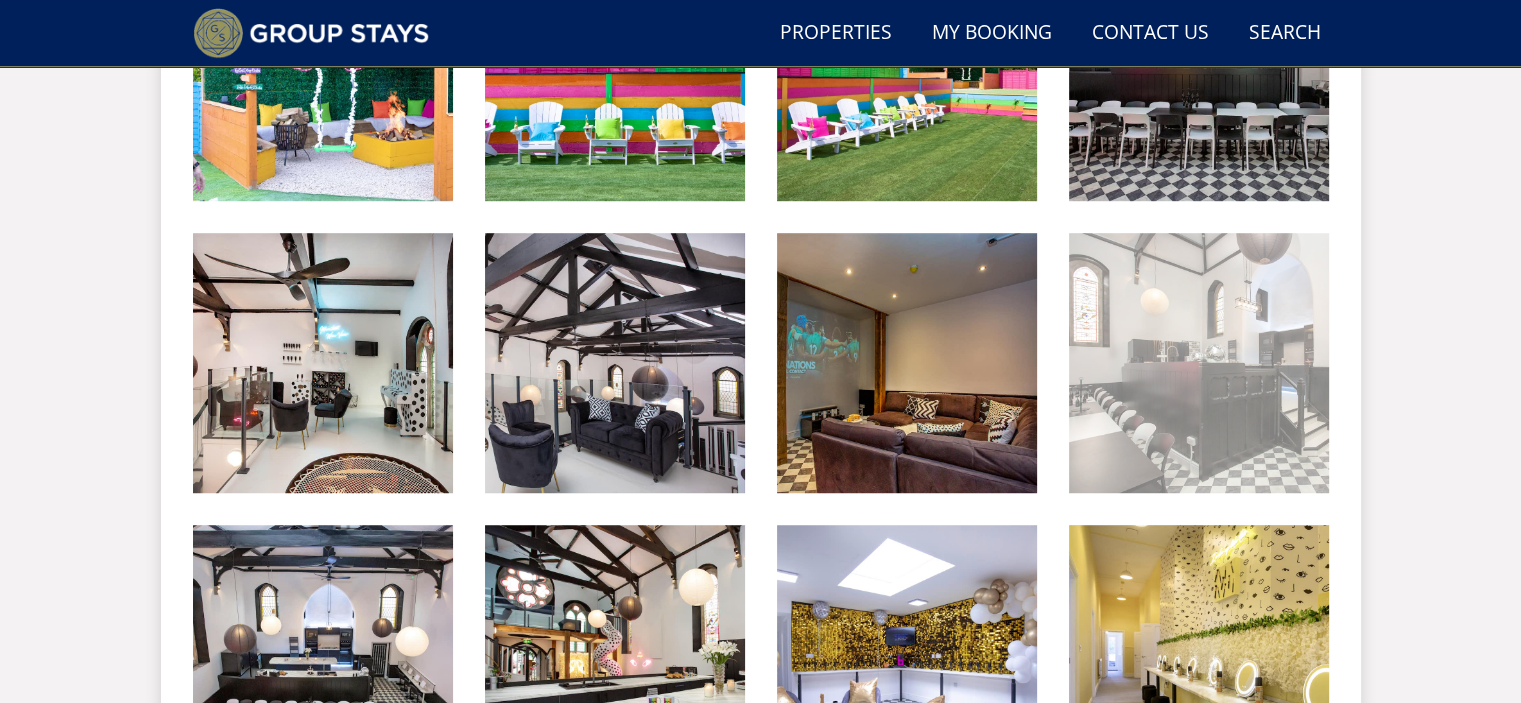 click at bounding box center [1199, 363] 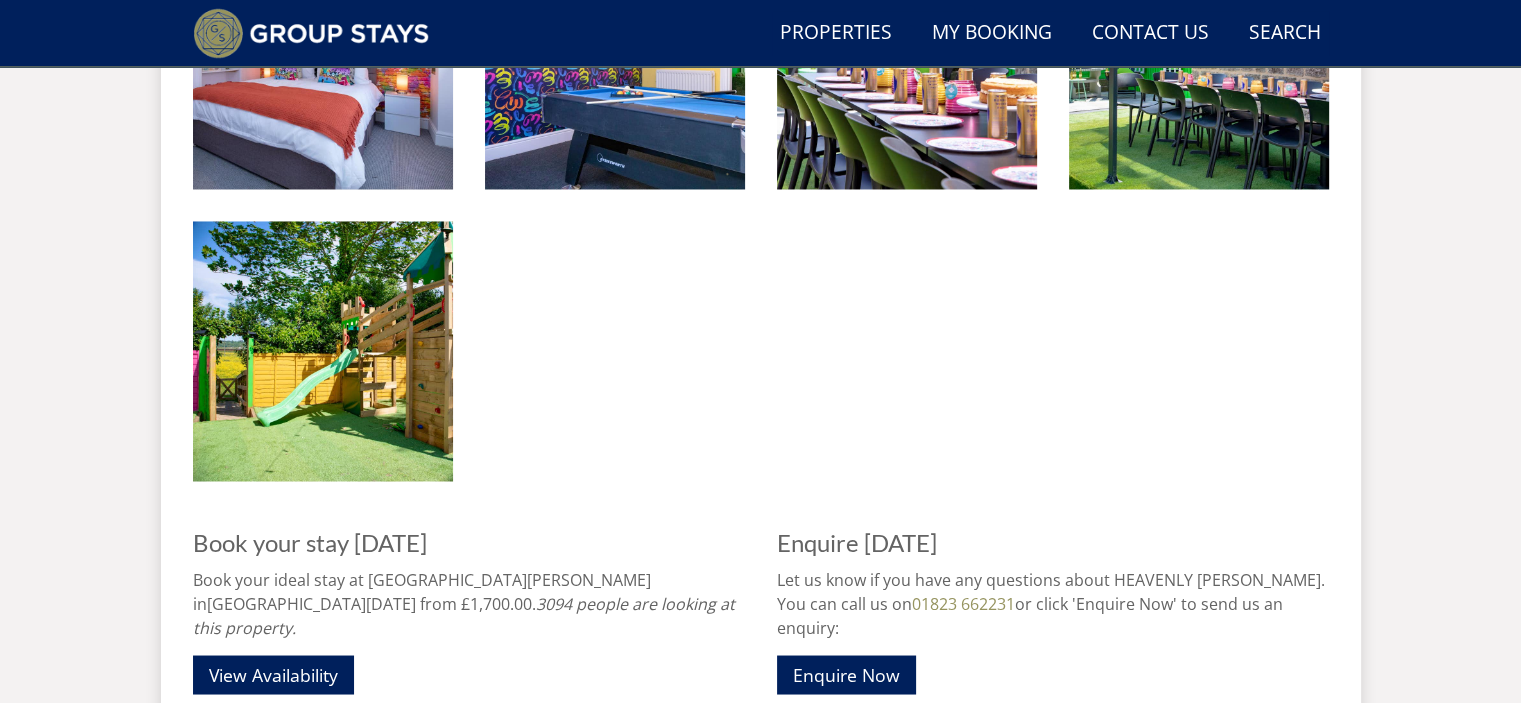 scroll, scrollTop: 3384, scrollLeft: 0, axis: vertical 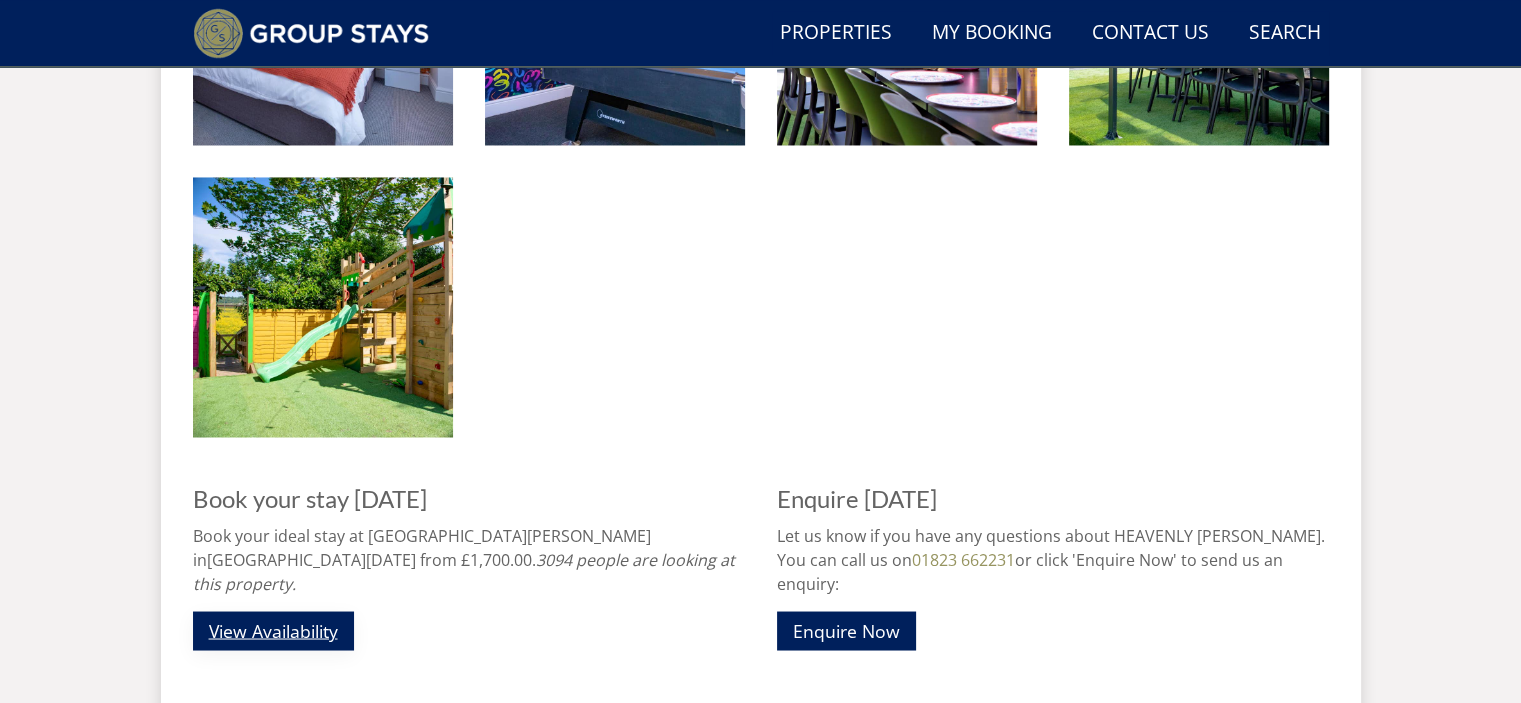 click on "View Availability" at bounding box center (273, 630) 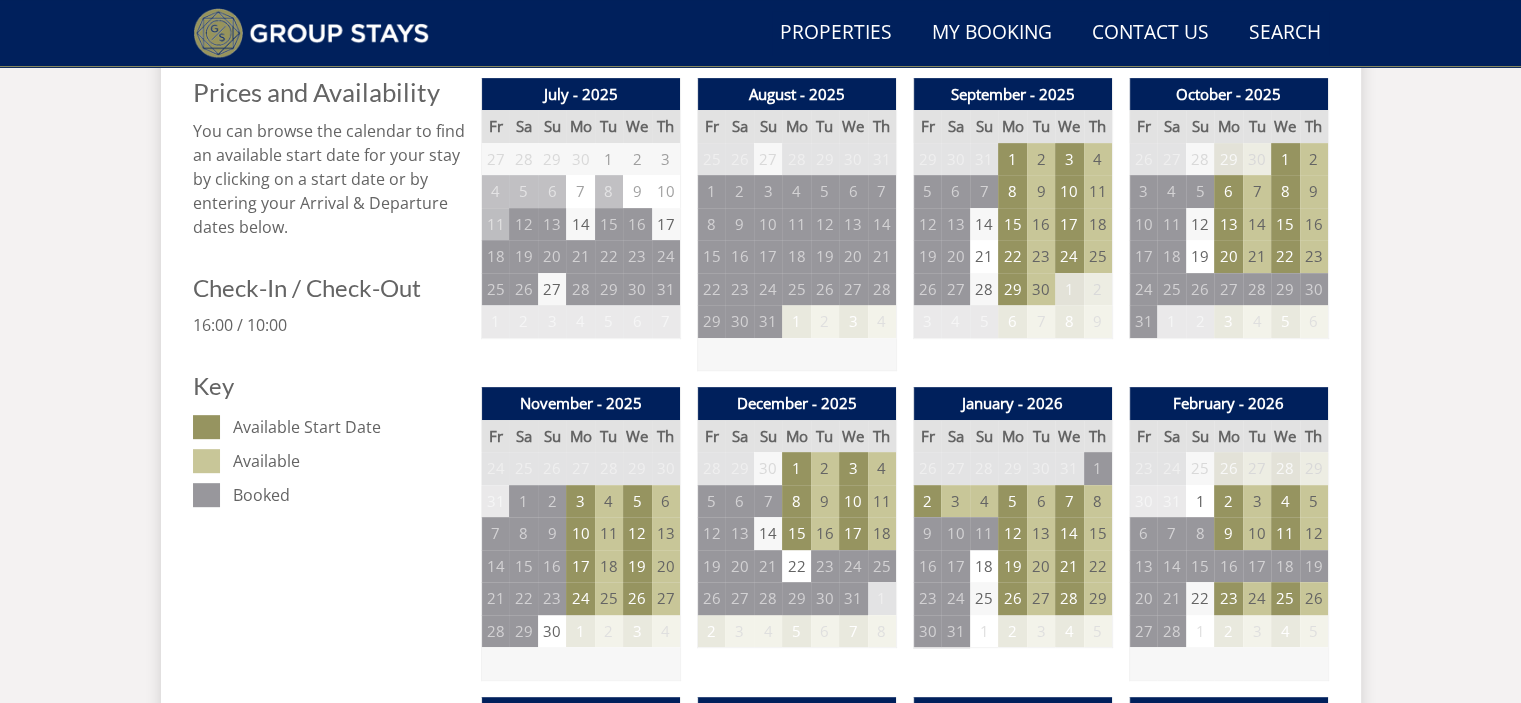 scroll, scrollTop: 900, scrollLeft: 0, axis: vertical 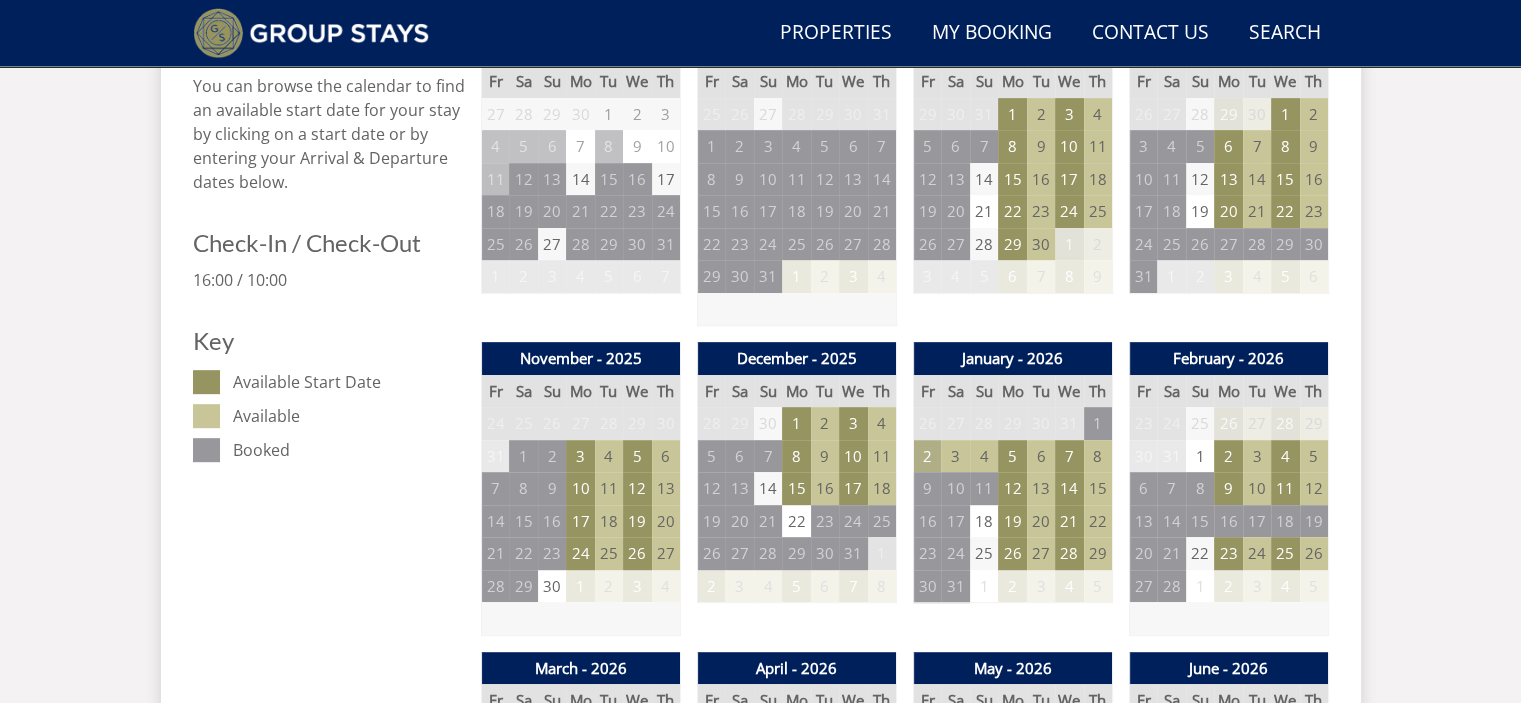 click on "2" at bounding box center (927, 456) 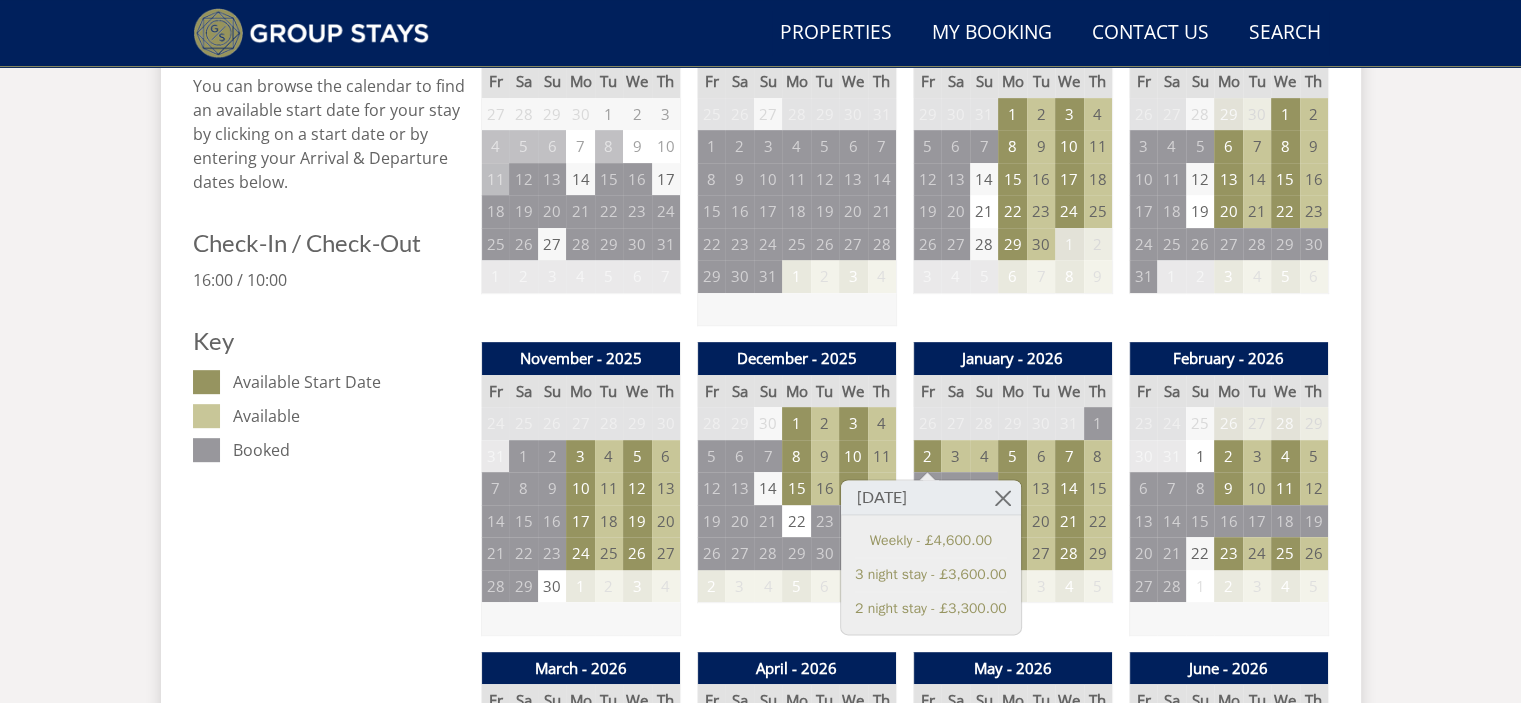 click on "January - 2026
Fr
Sa
Su
Mo
Tu
We
Th
26
27
28
29
30
31
1
2
3
4
5
6
7
8
9
10" at bounding box center (1013, 489) 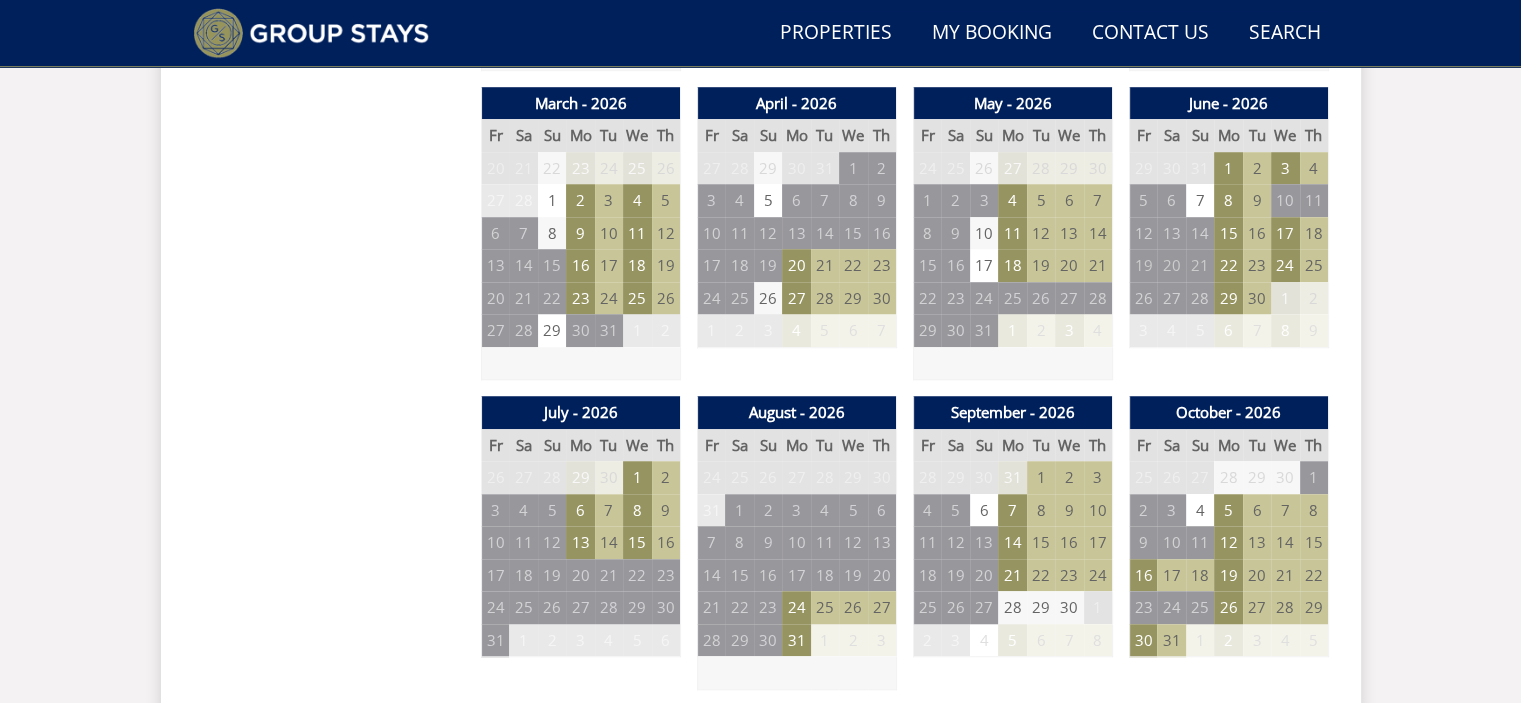 scroll, scrollTop: 1500, scrollLeft: 0, axis: vertical 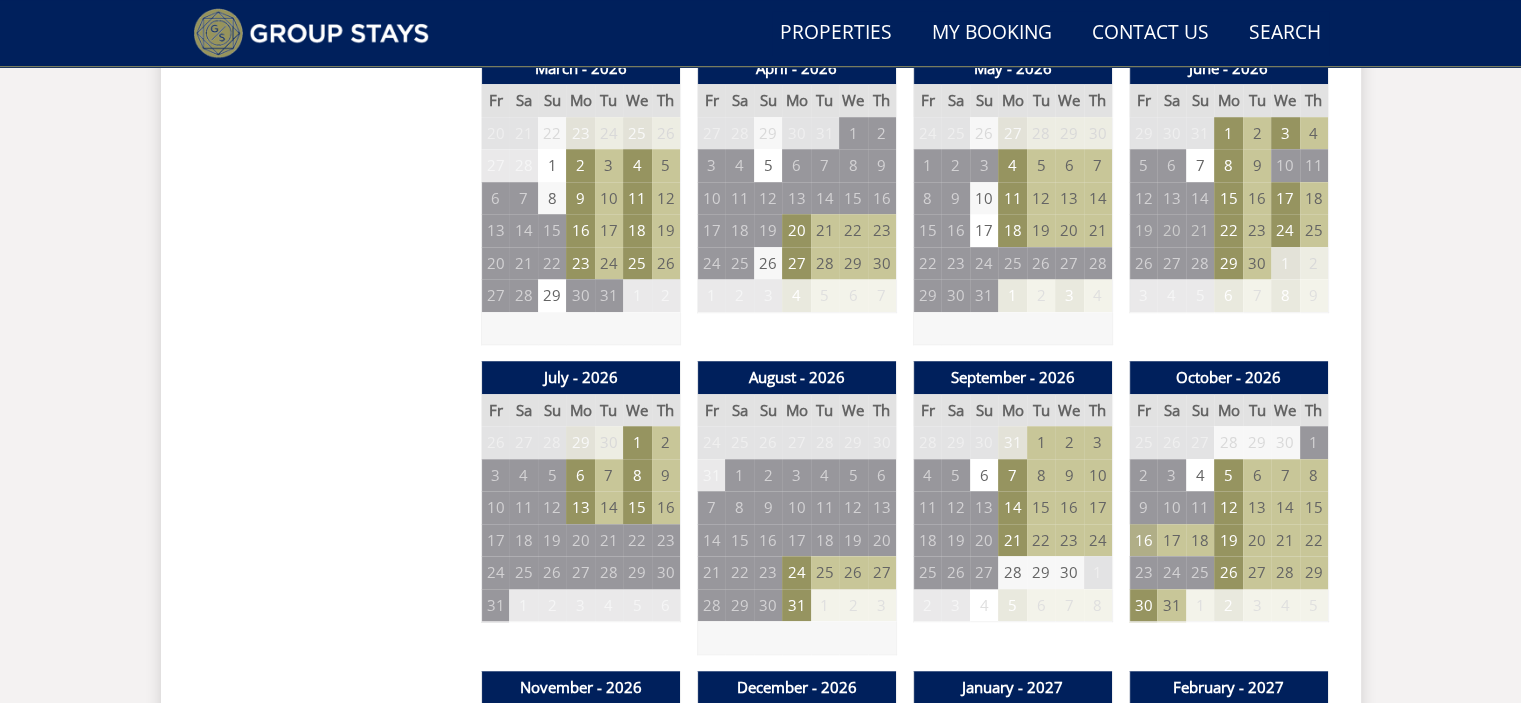 click on "16" at bounding box center (1143, 540) 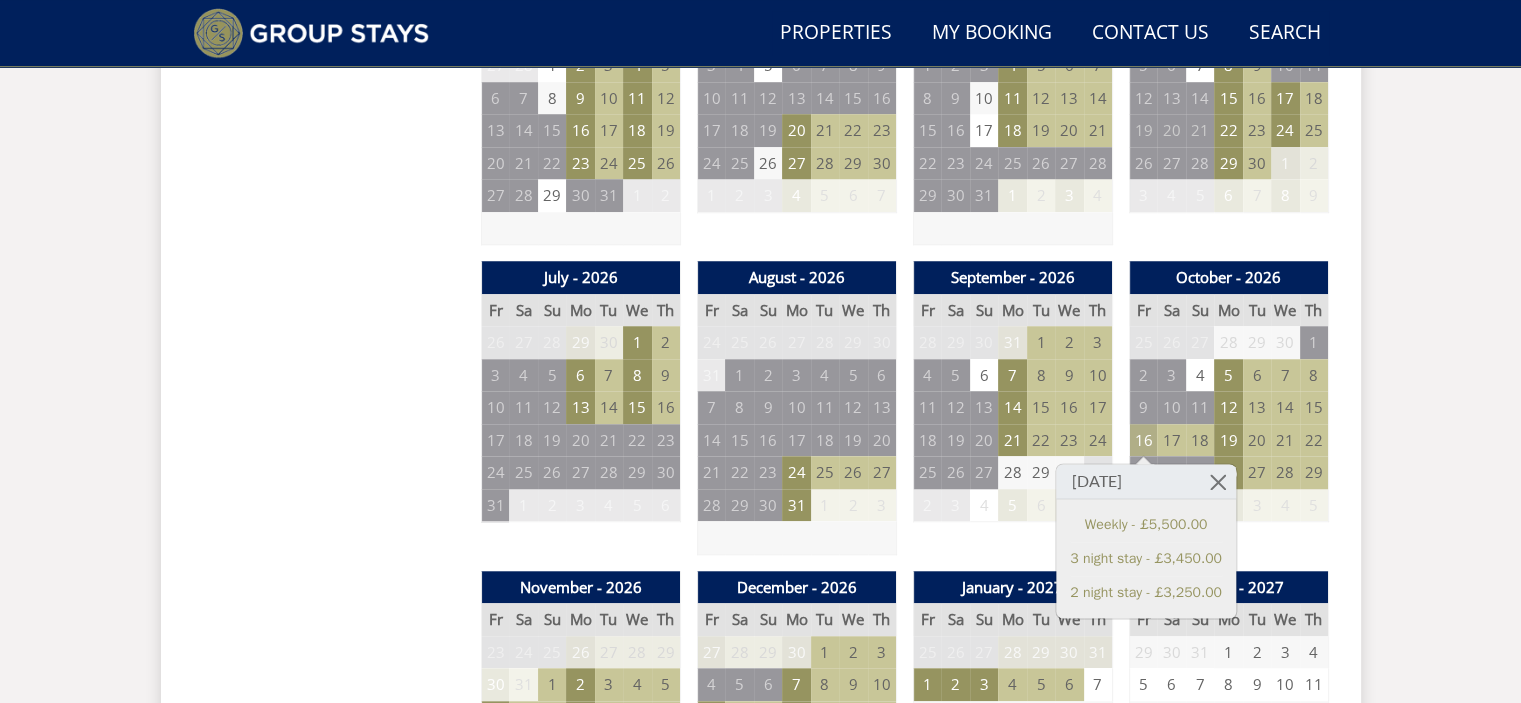 scroll, scrollTop: 1700, scrollLeft: 0, axis: vertical 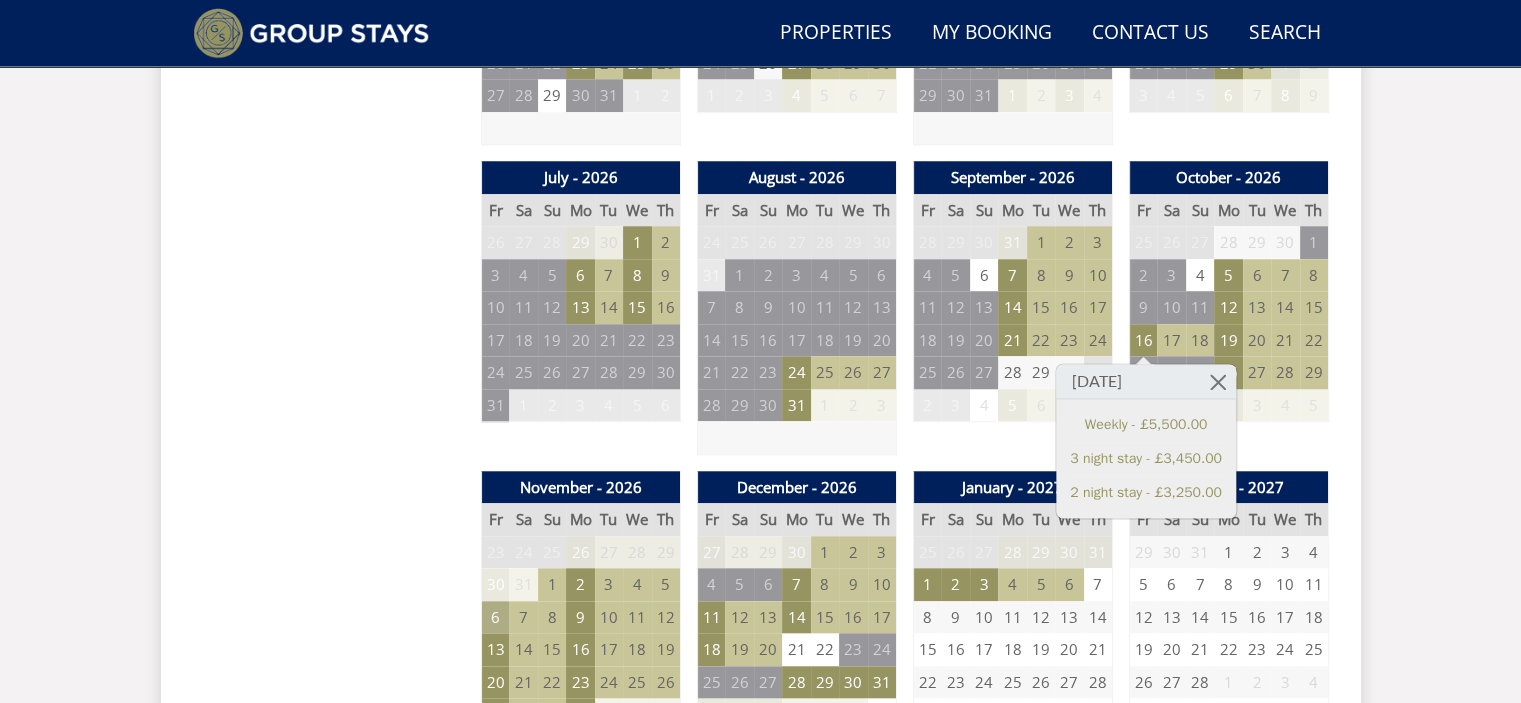 click on "6" at bounding box center [495, 617] 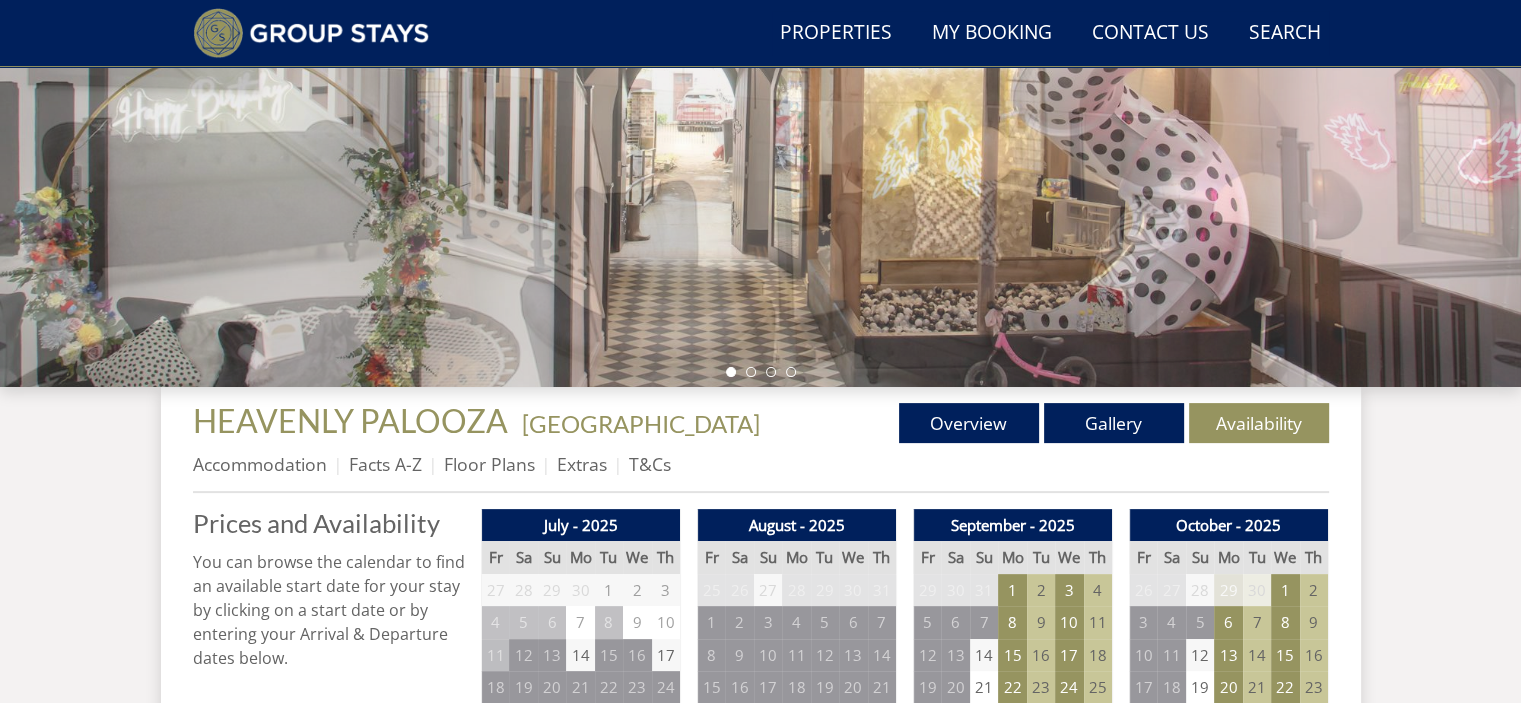 scroll, scrollTop: 400, scrollLeft: 0, axis: vertical 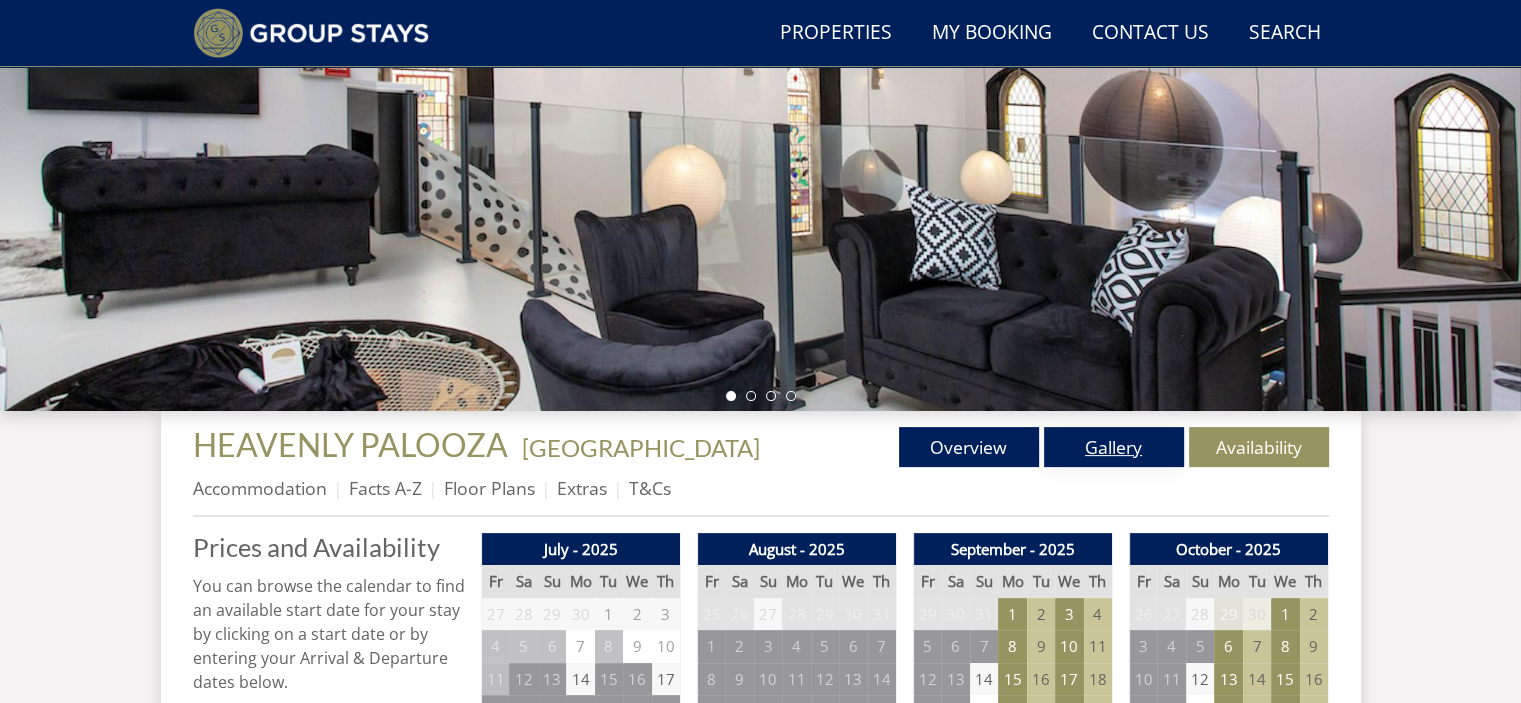 click on "Gallery" at bounding box center [1114, 447] 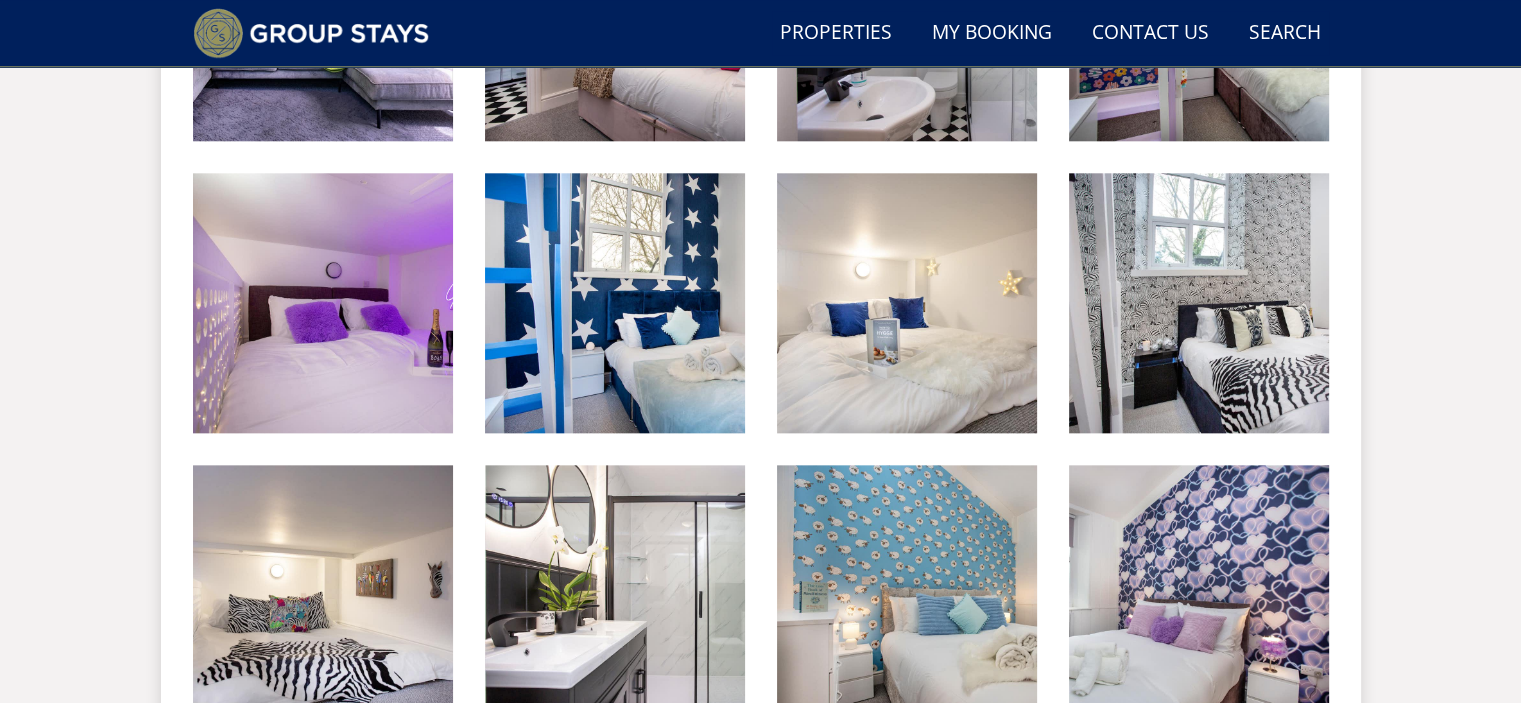 scroll, scrollTop: 2221, scrollLeft: 0, axis: vertical 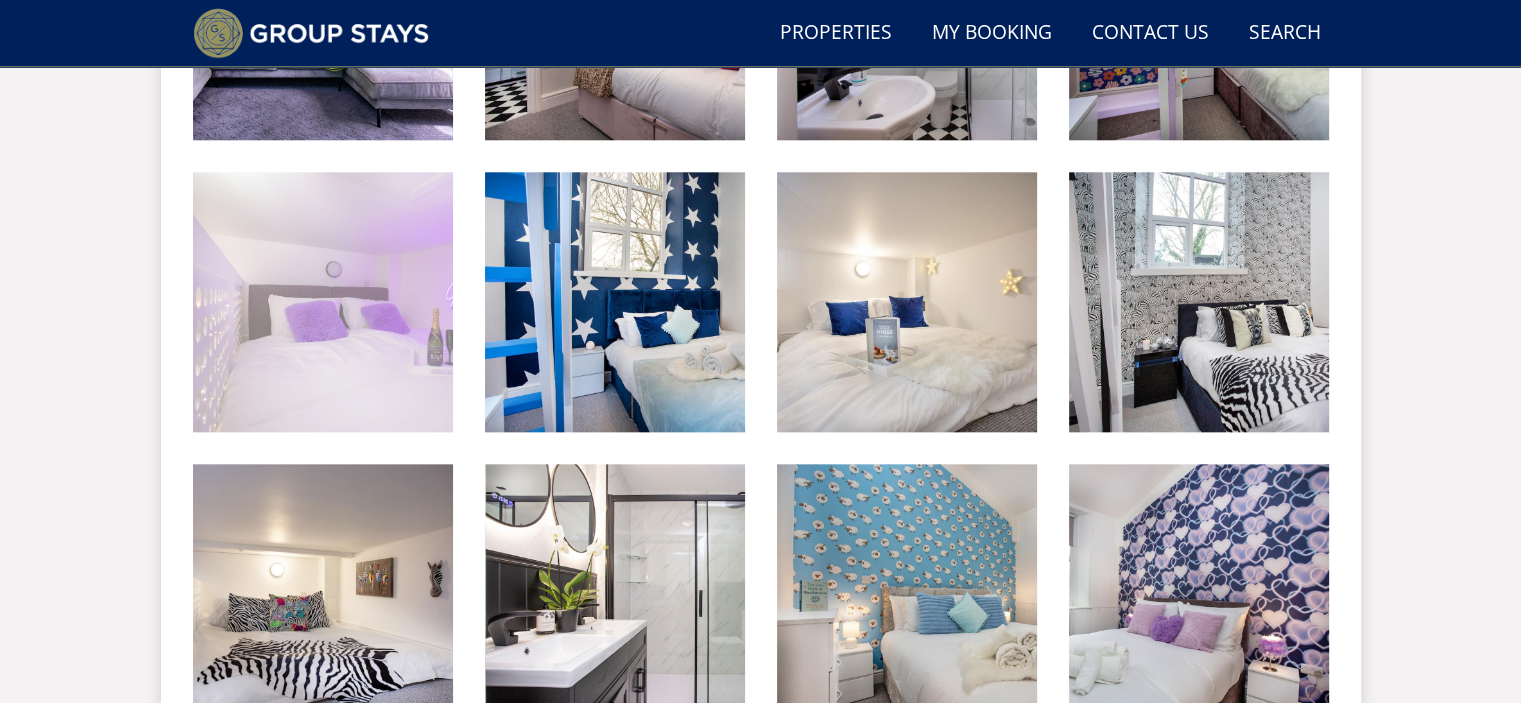 click at bounding box center [323, 302] 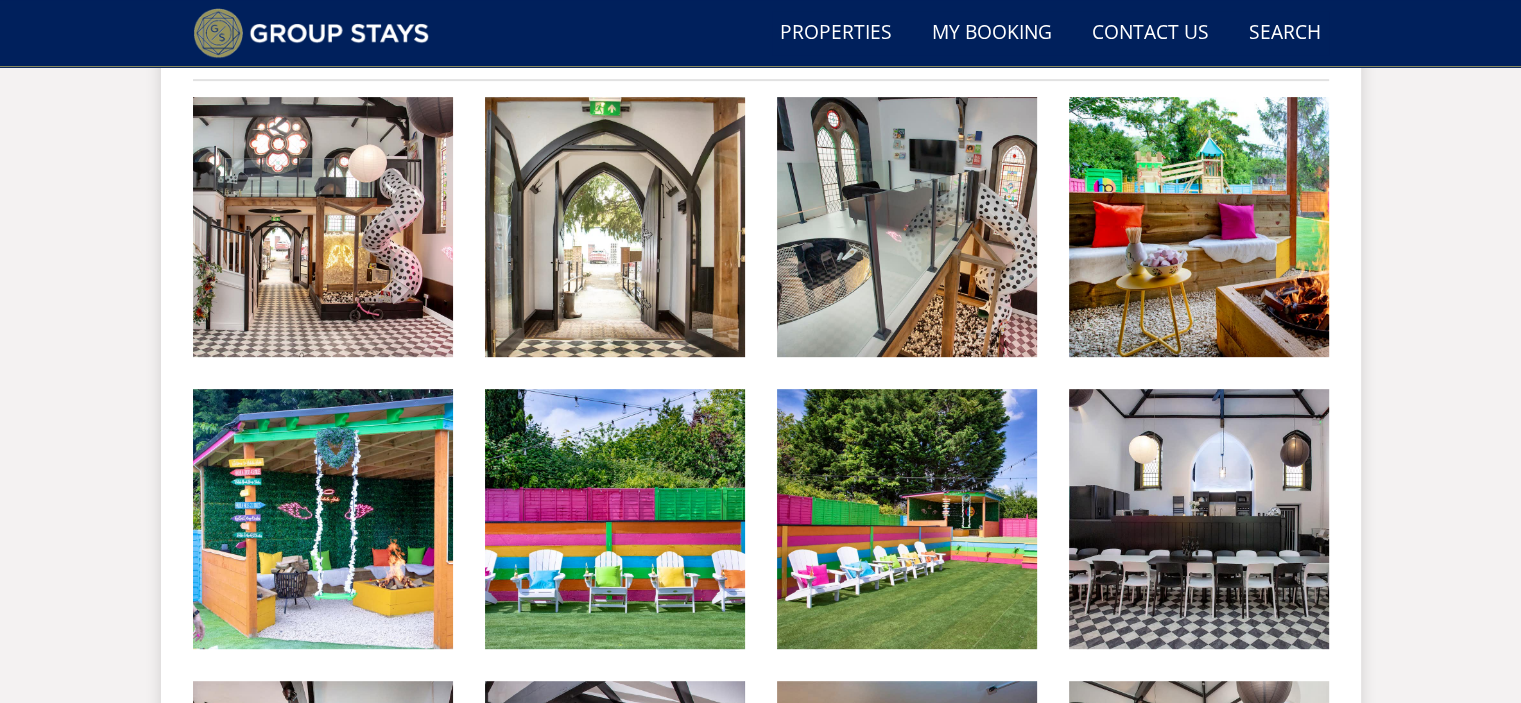 scroll, scrollTop: 721, scrollLeft: 0, axis: vertical 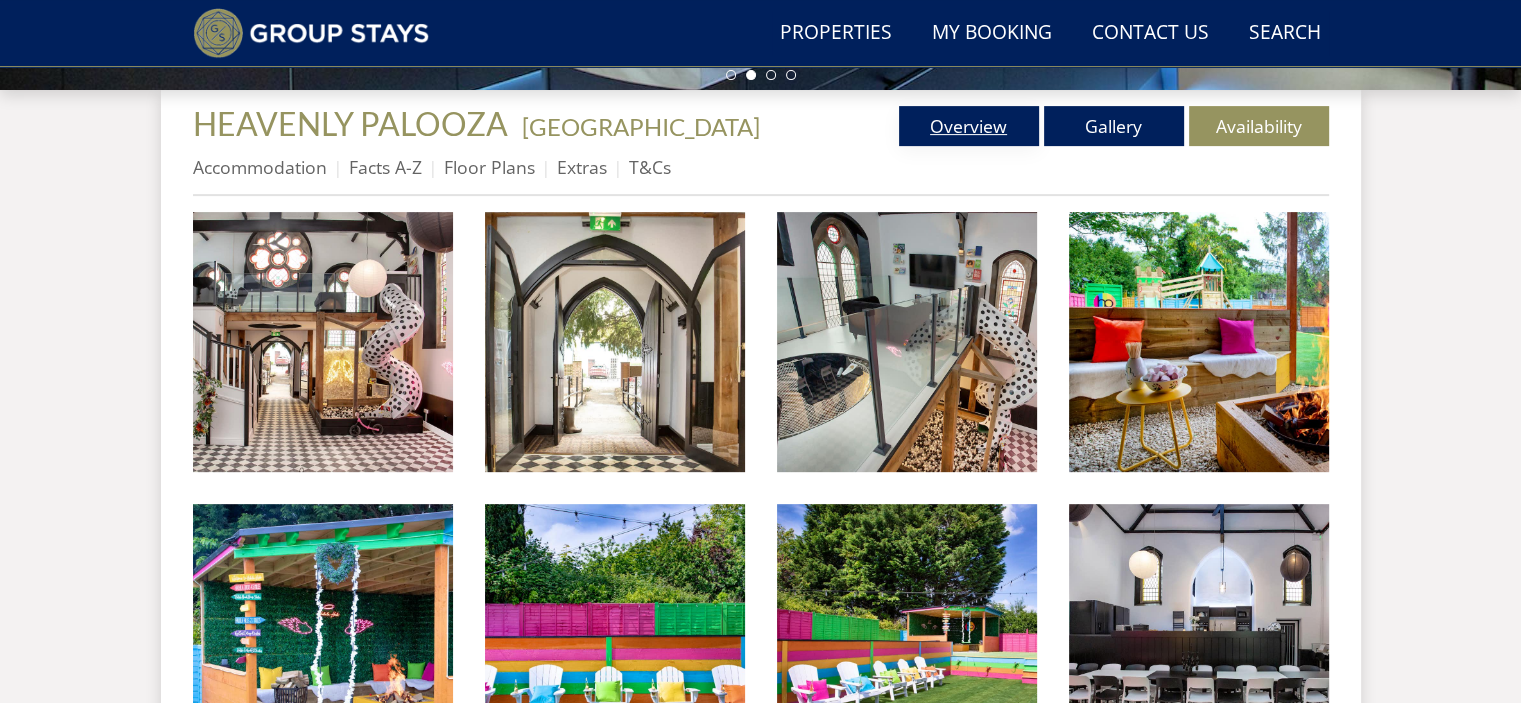 click on "Overview" at bounding box center [969, 126] 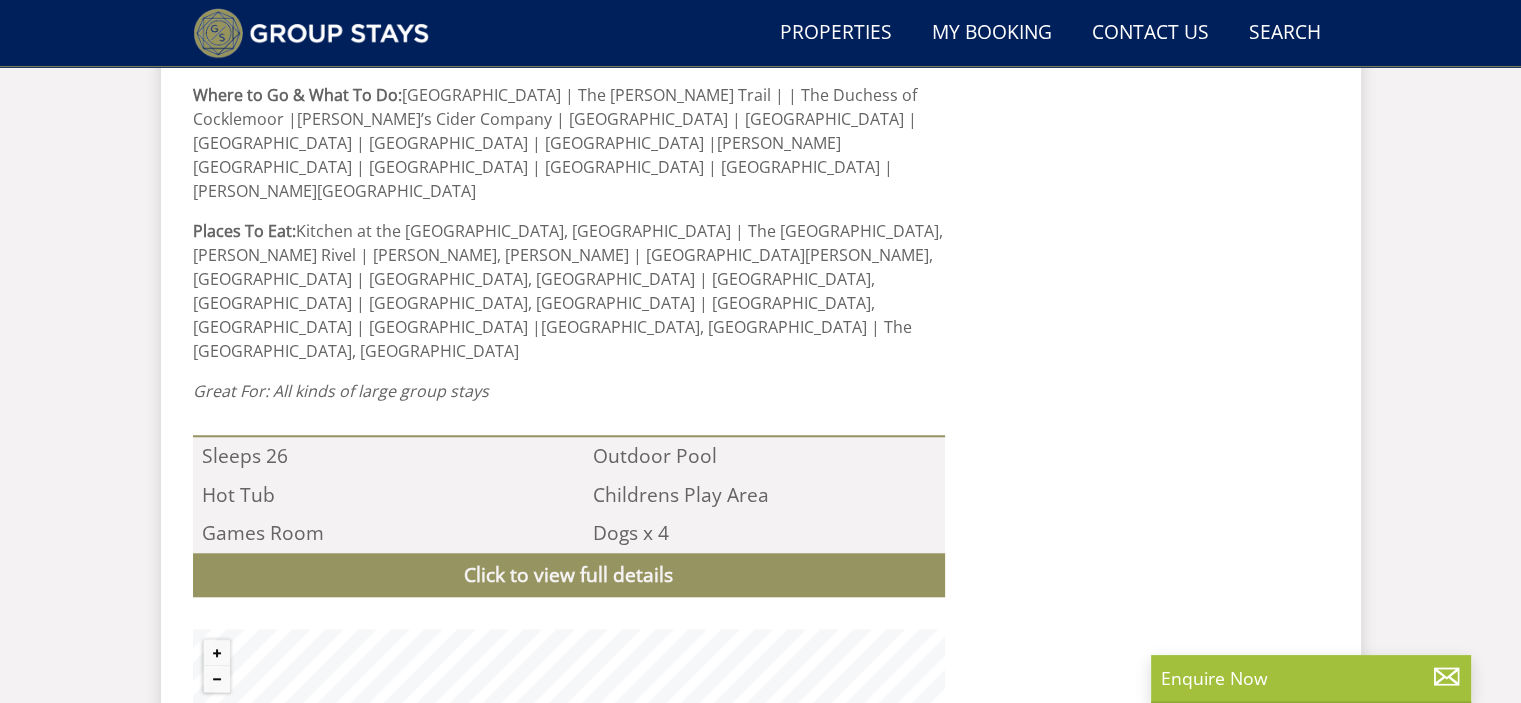scroll, scrollTop: 1700, scrollLeft: 0, axis: vertical 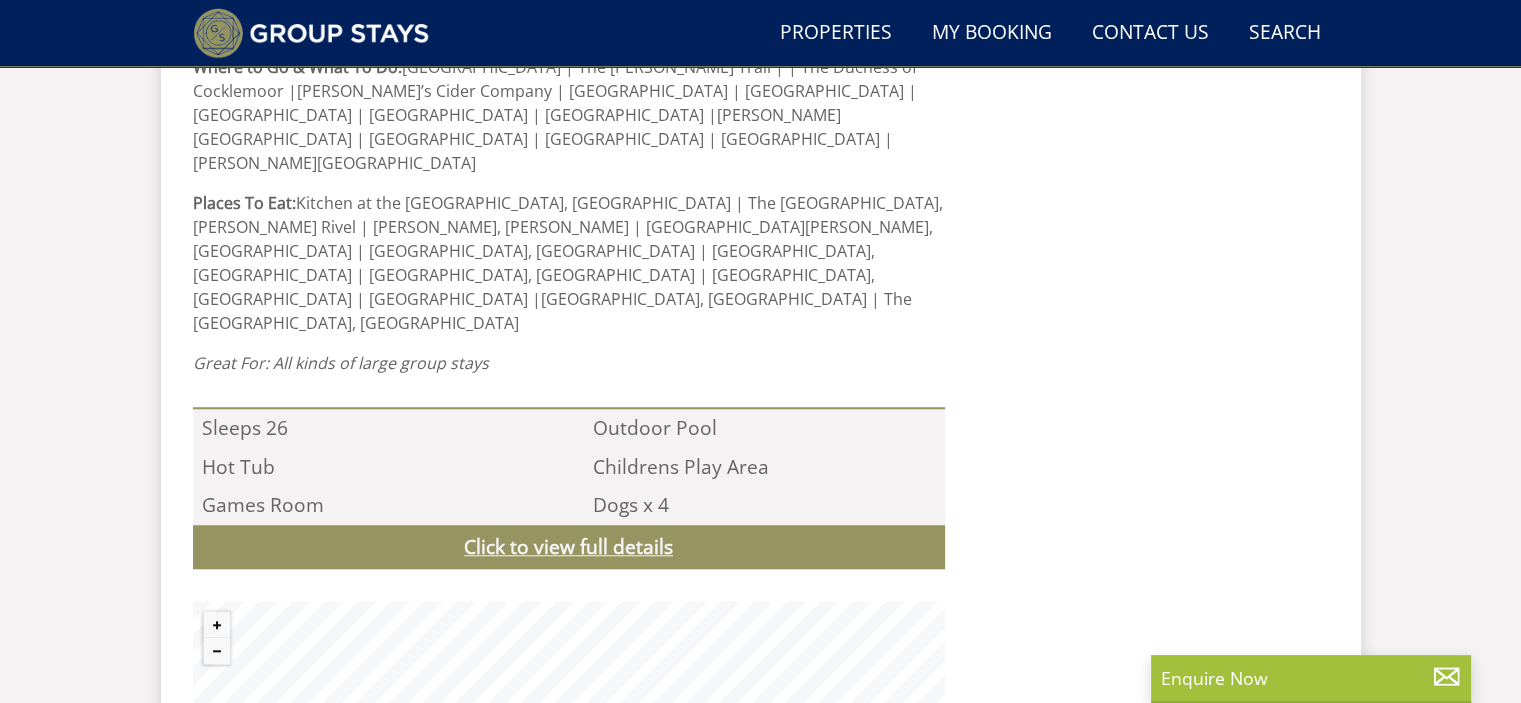 click on "Click to view full details" at bounding box center (569, 547) 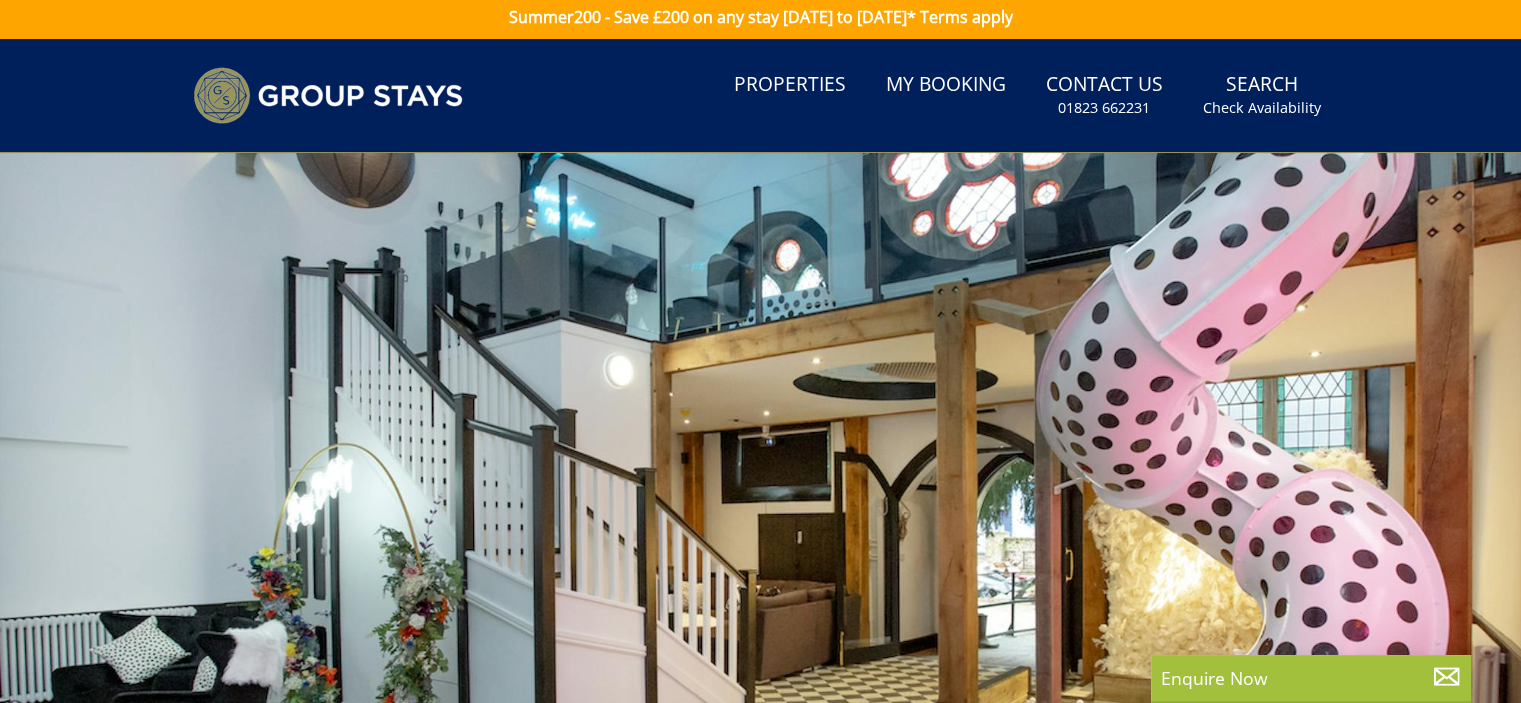 scroll, scrollTop: 0, scrollLeft: 0, axis: both 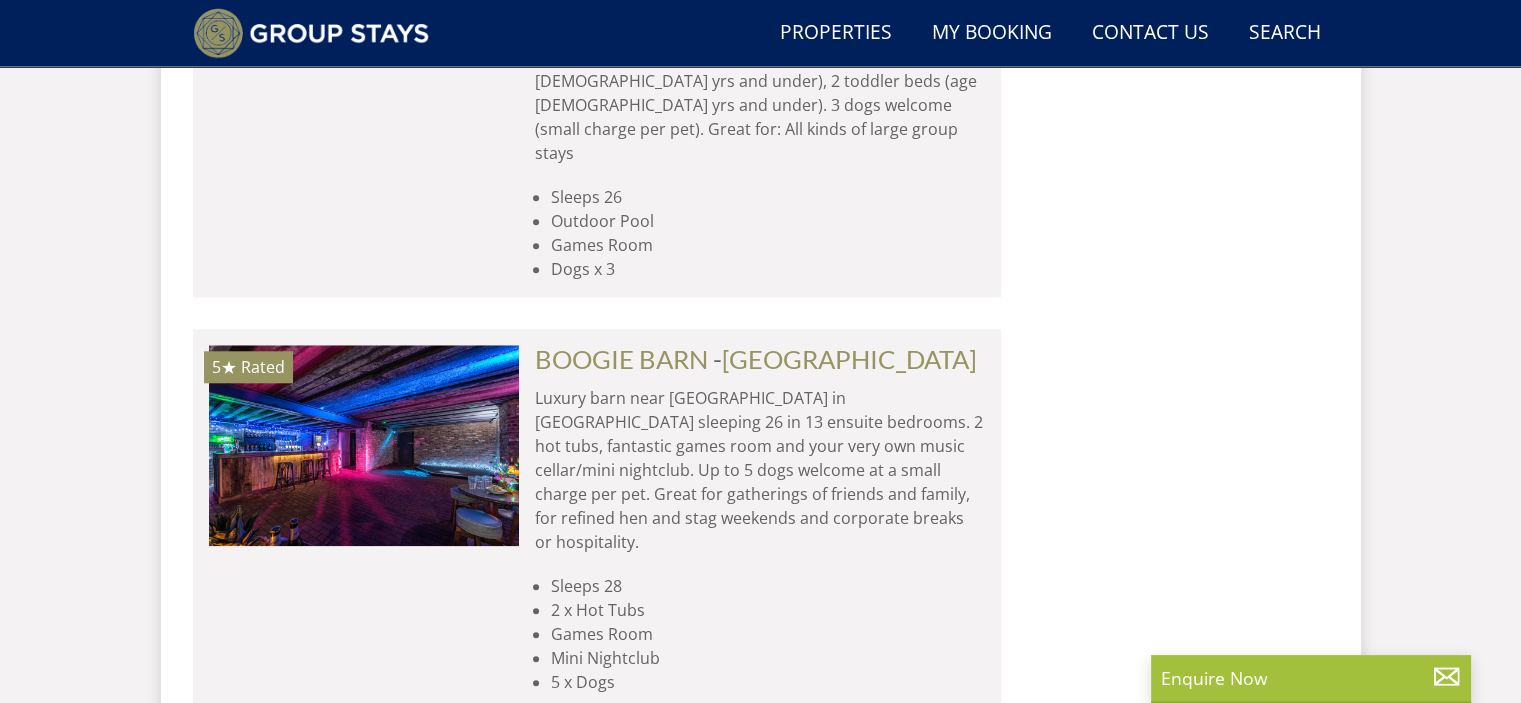 click on "[GEOGRAPHIC_DATA]" at bounding box center [849, 359] 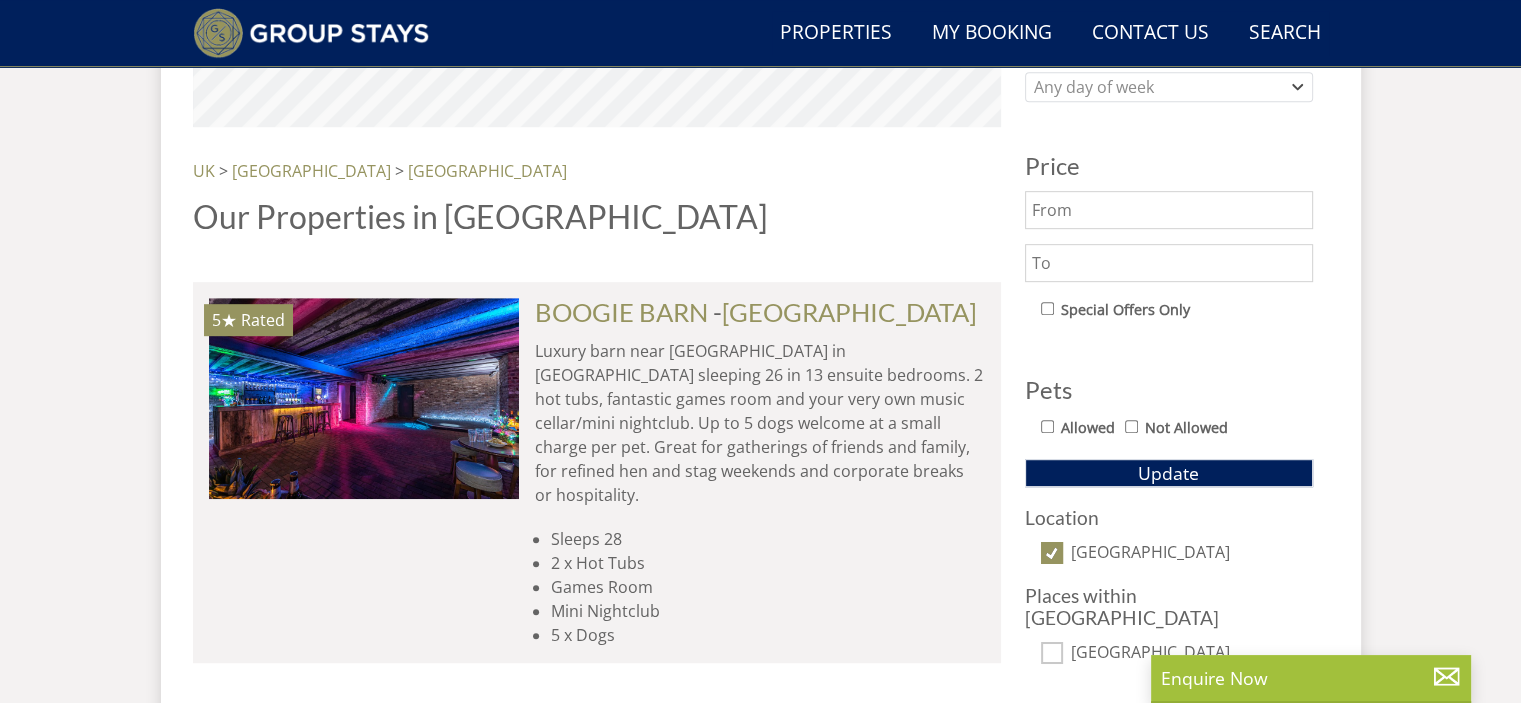 scroll, scrollTop: 1100, scrollLeft: 0, axis: vertical 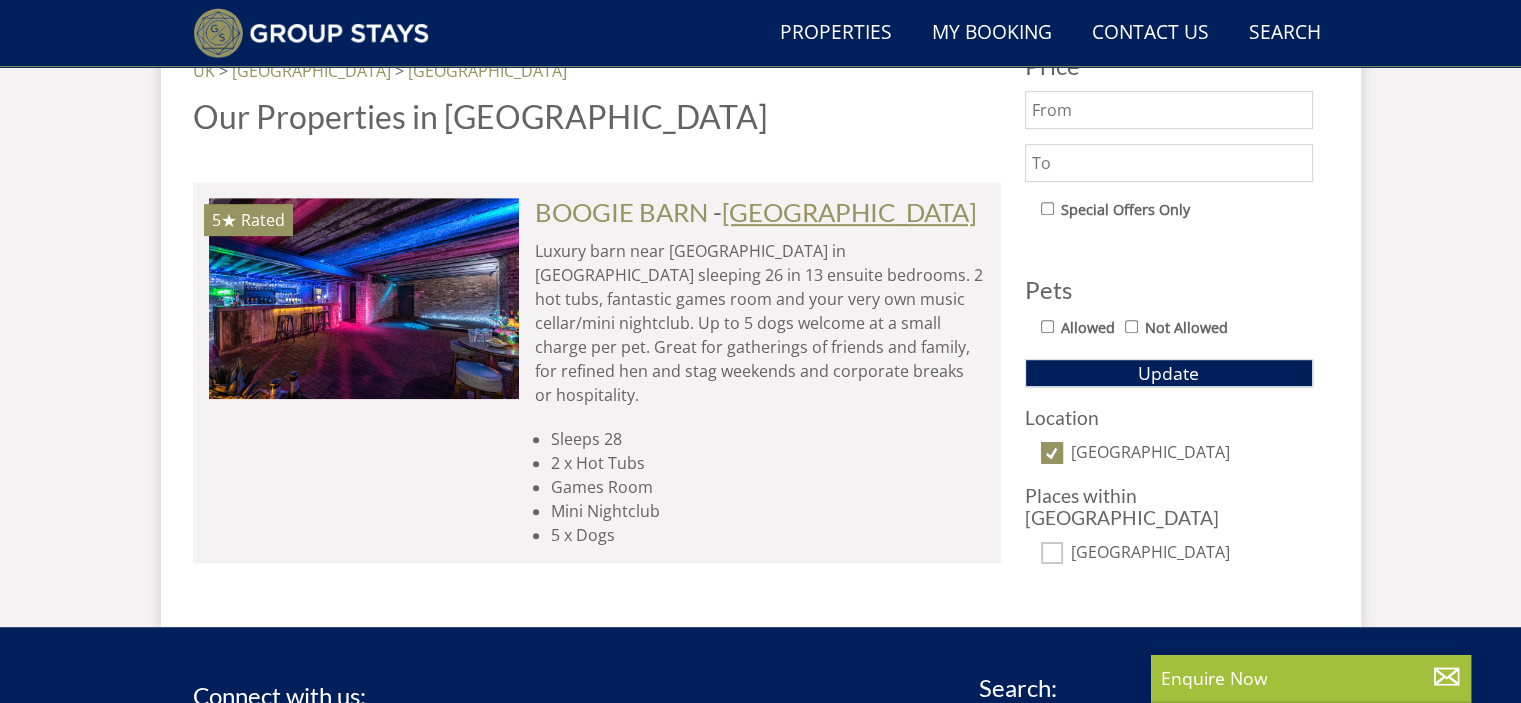 click on "[GEOGRAPHIC_DATA]" at bounding box center (849, 212) 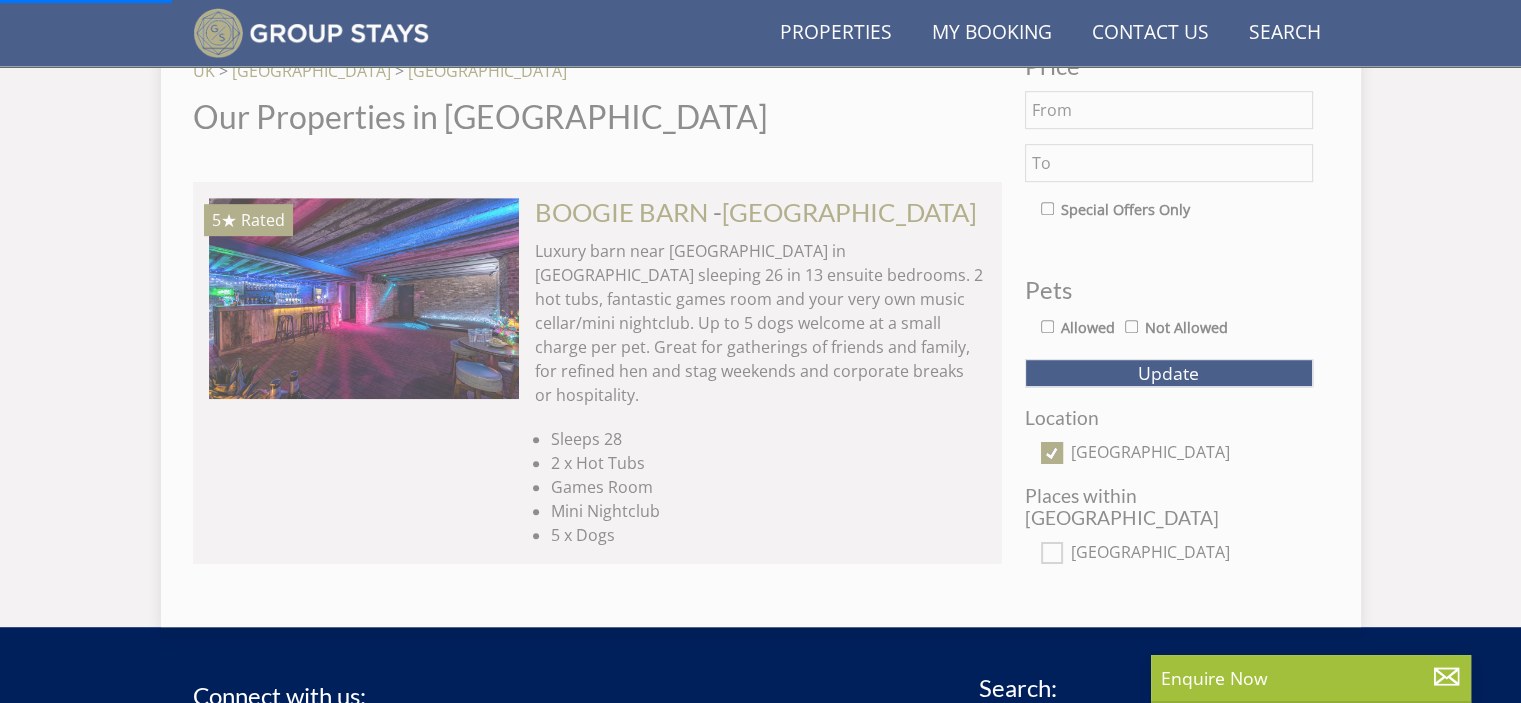 scroll, scrollTop: 0, scrollLeft: 0, axis: both 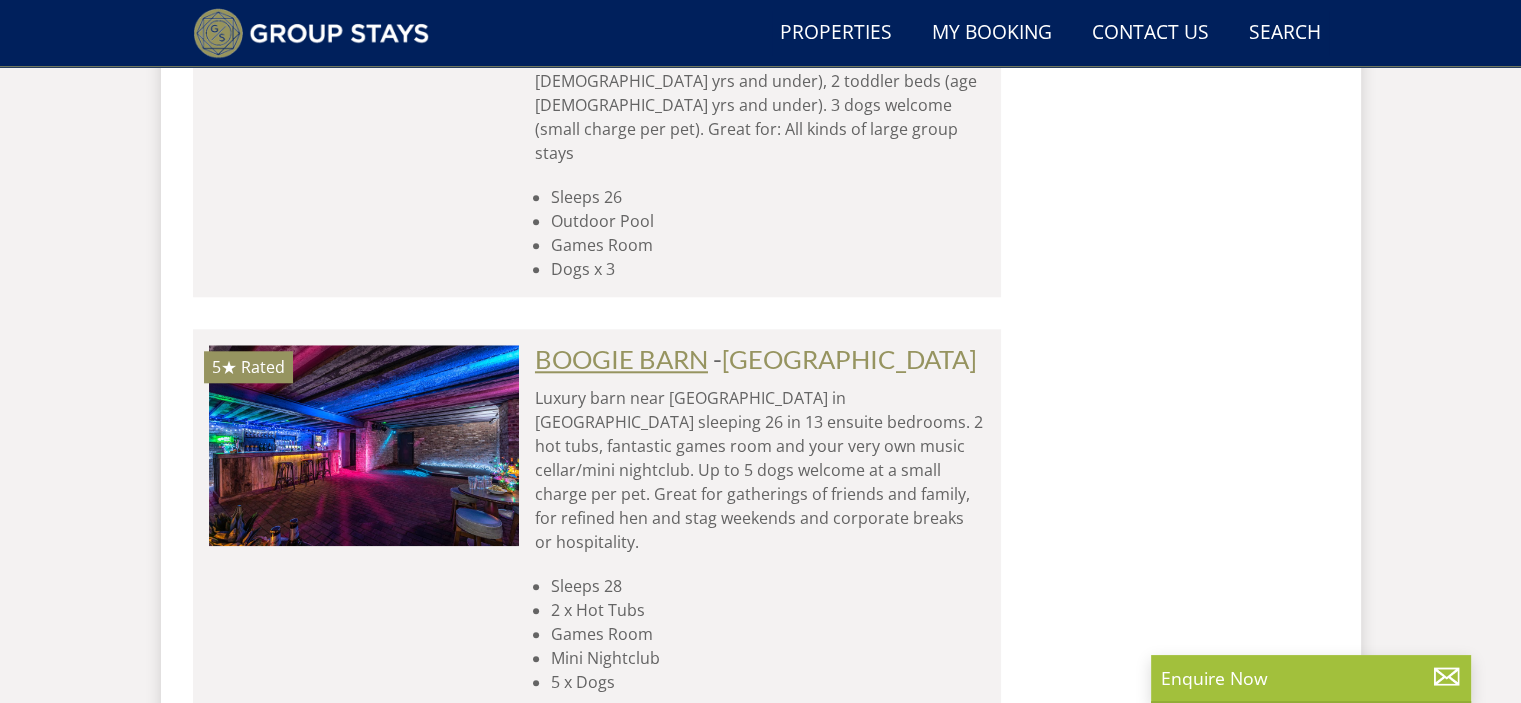 click on "BOOGIE BARN" at bounding box center [621, 359] 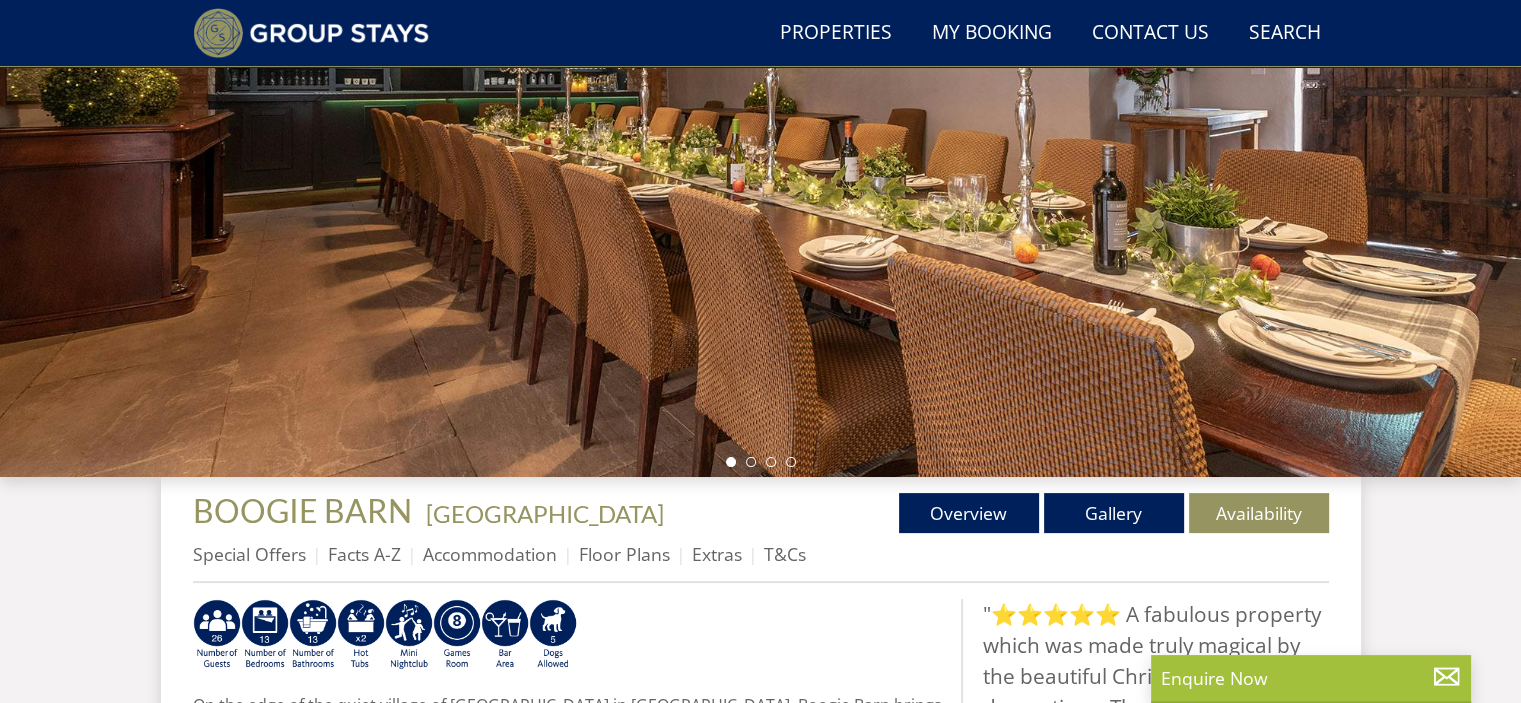 scroll, scrollTop: 400, scrollLeft: 0, axis: vertical 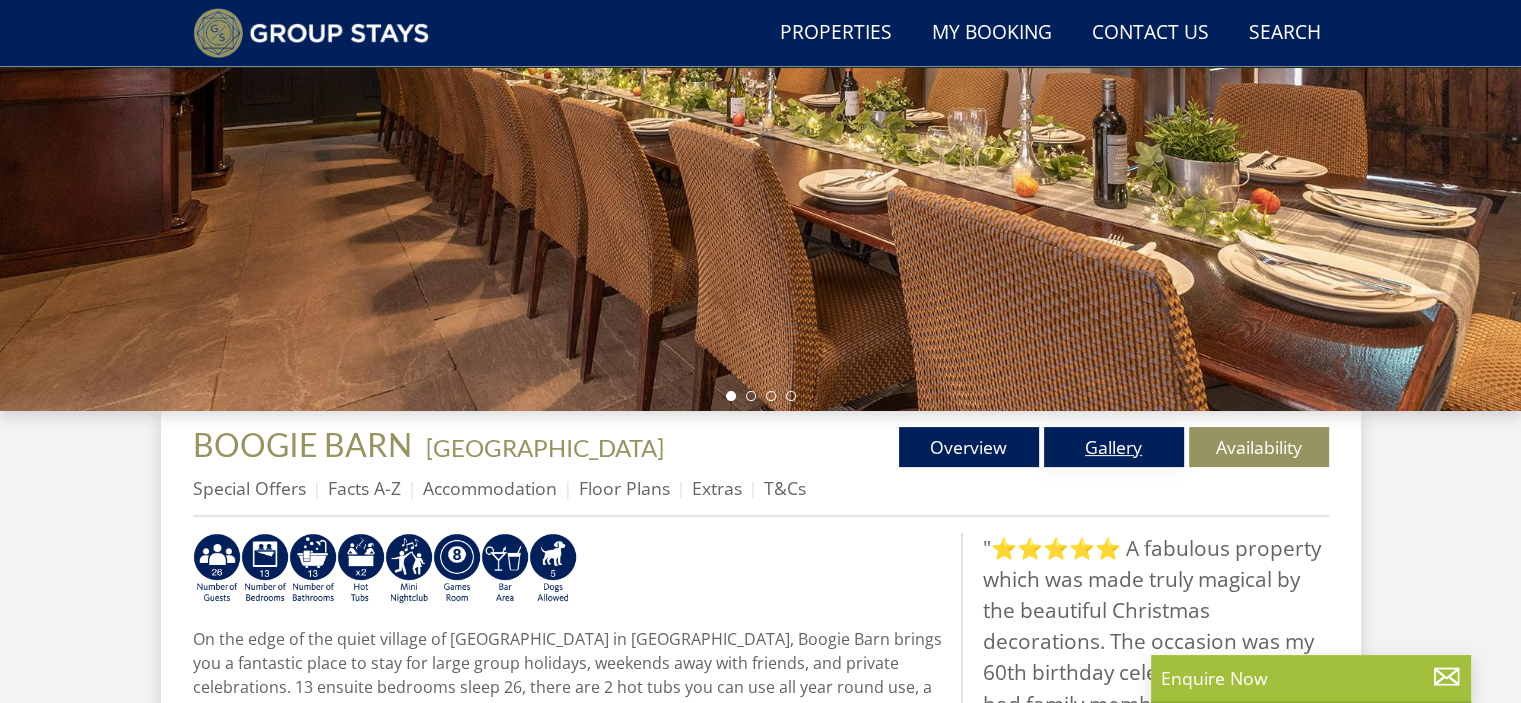click on "Gallery" at bounding box center [1114, 447] 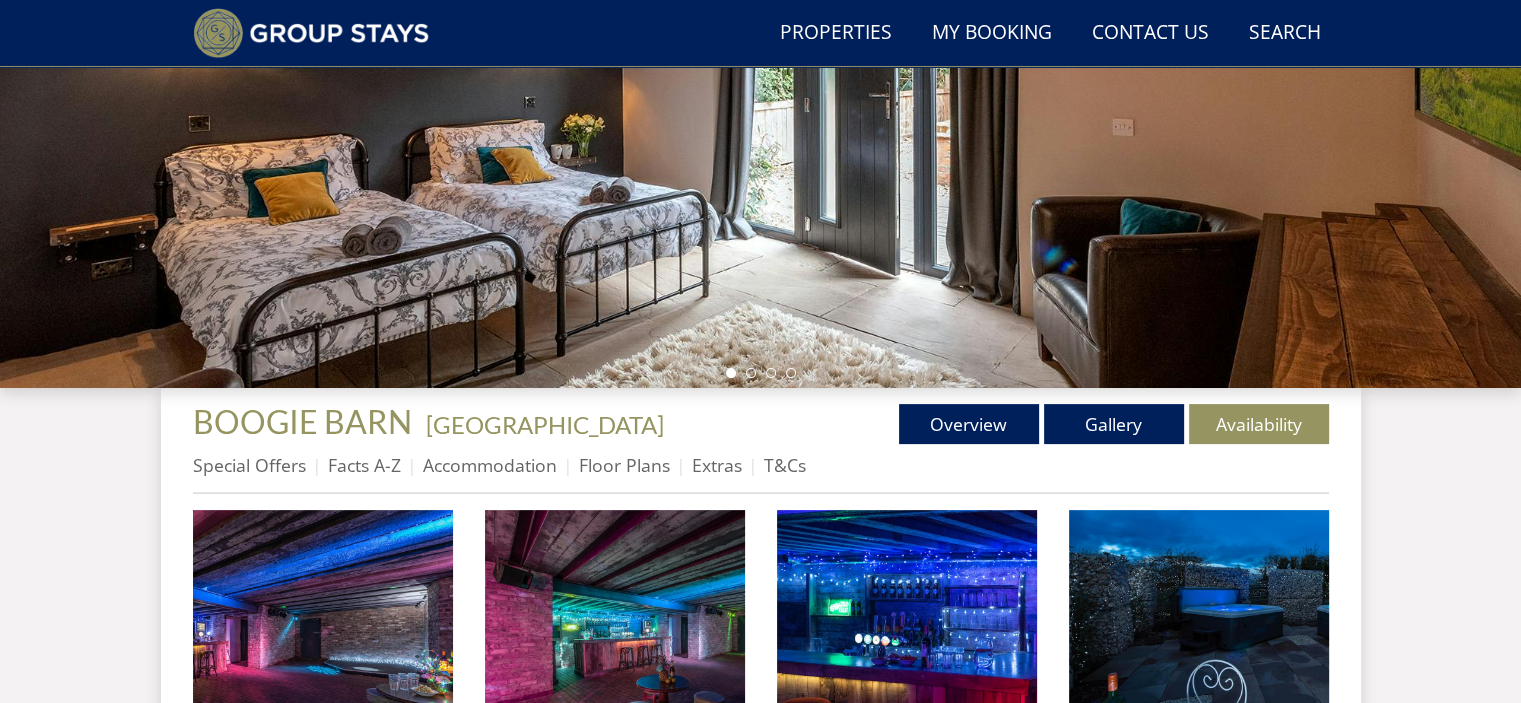 scroll, scrollTop: 500, scrollLeft: 0, axis: vertical 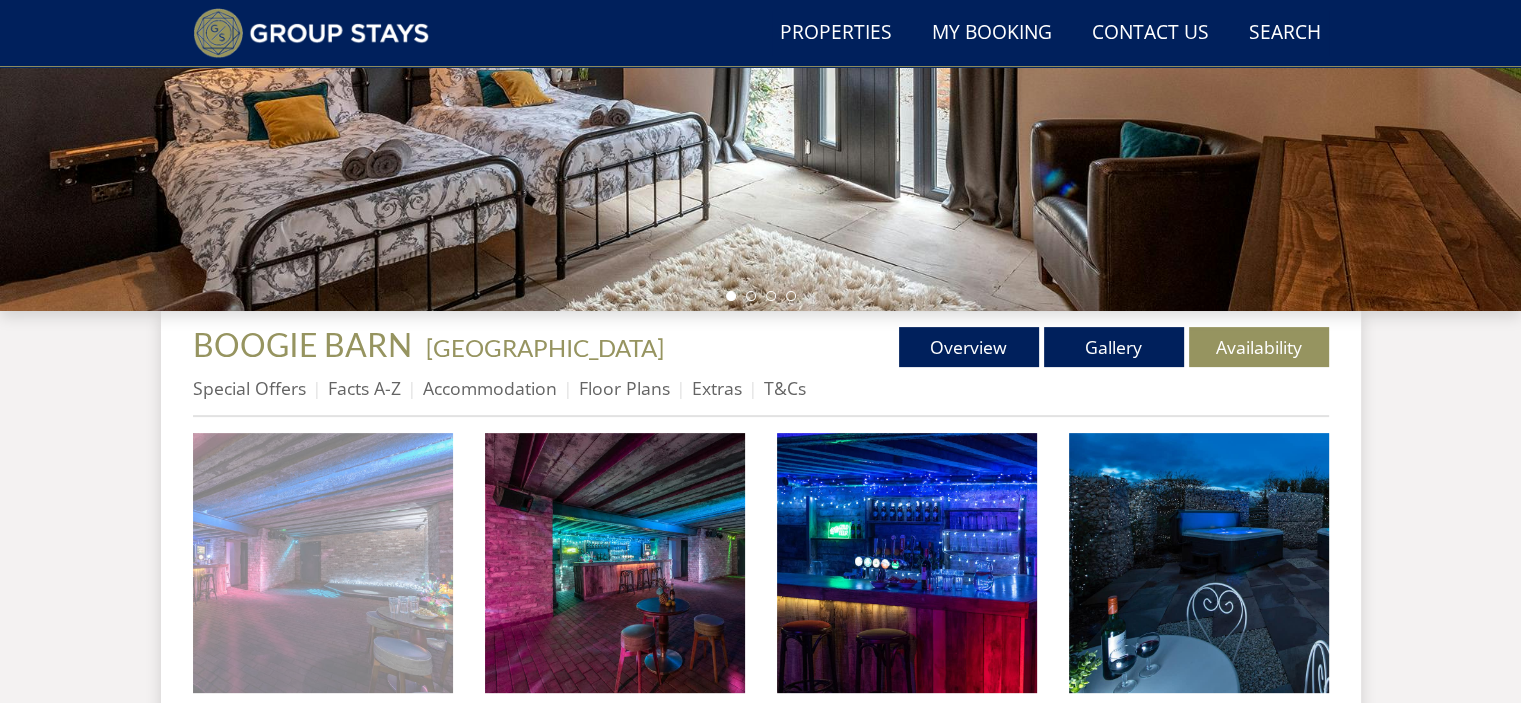 click at bounding box center [323, 563] 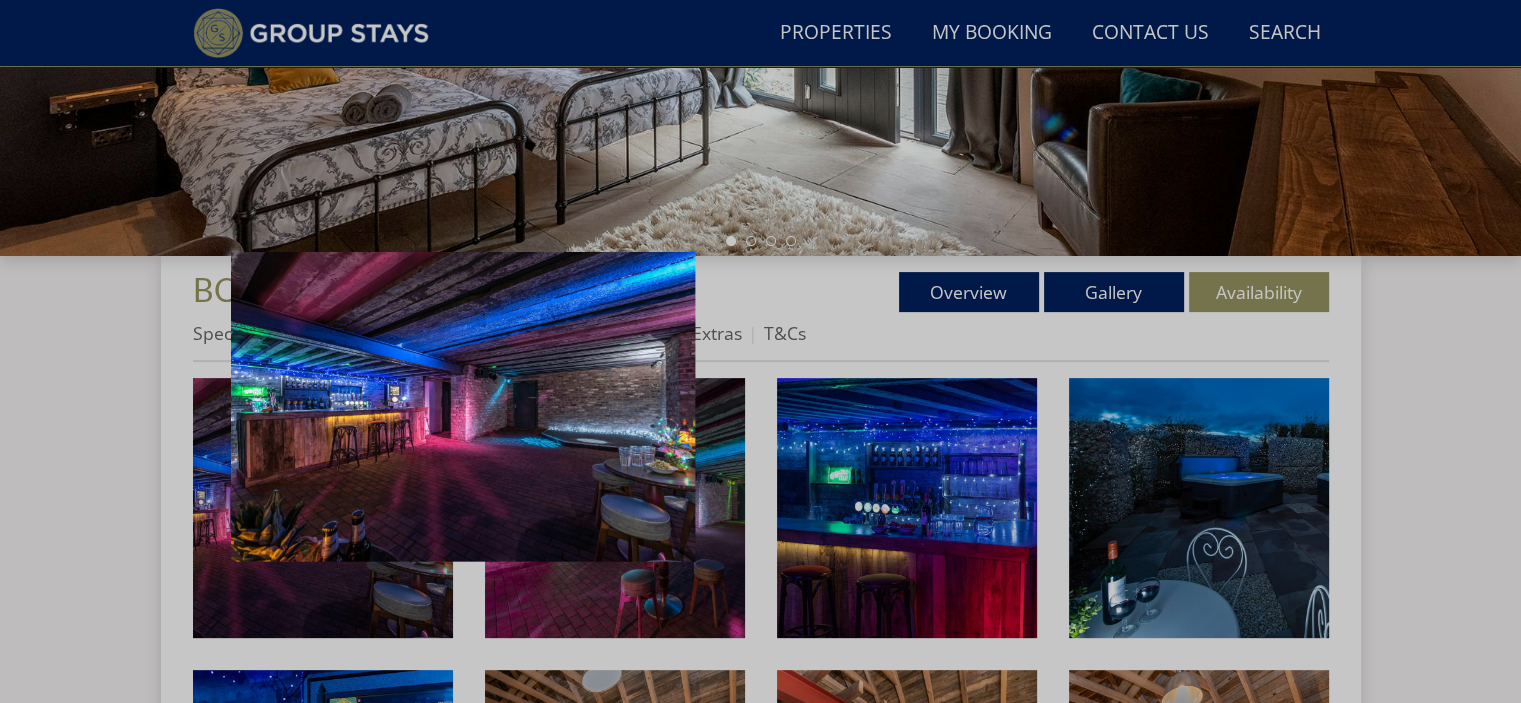 scroll, scrollTop: 600, scrollLeft: 0, axis: vertical 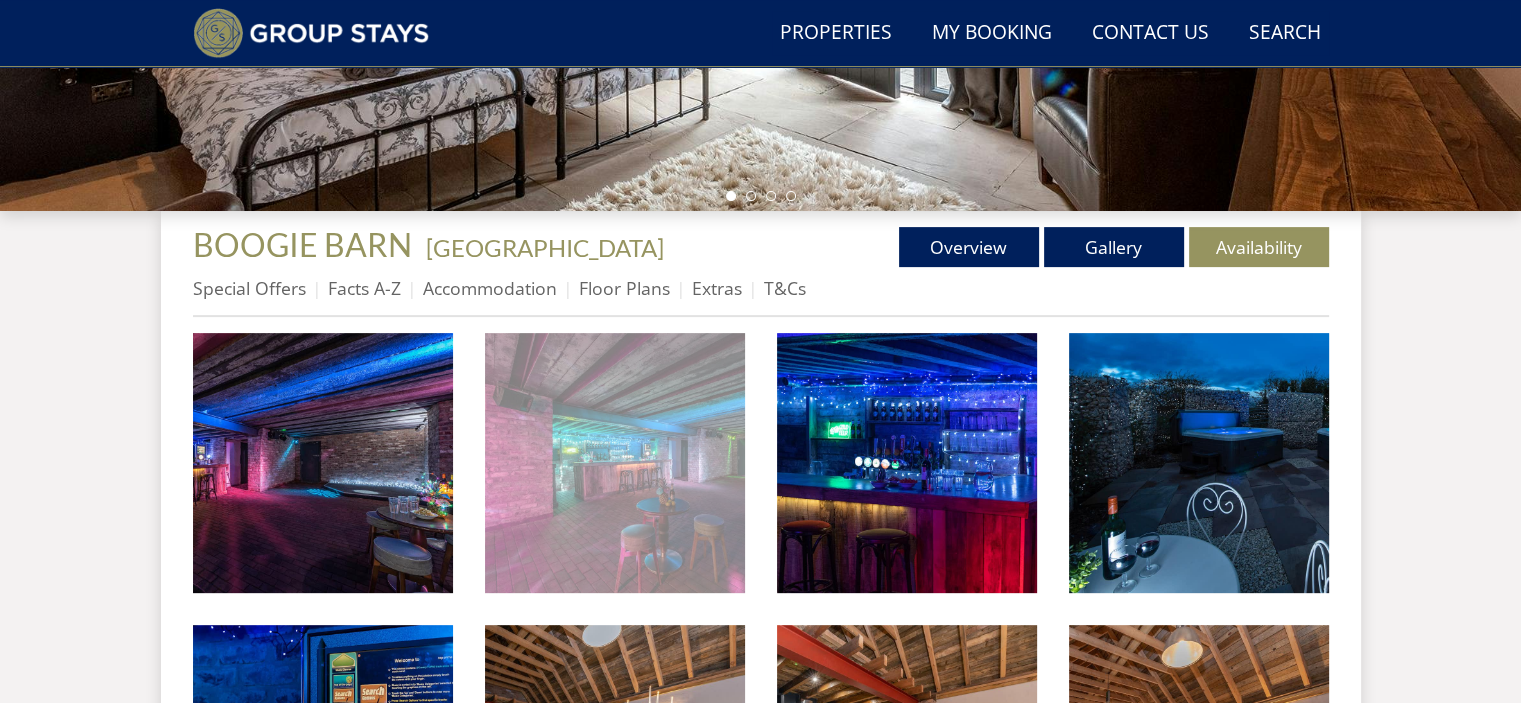 click at bounding box center (615, 463) 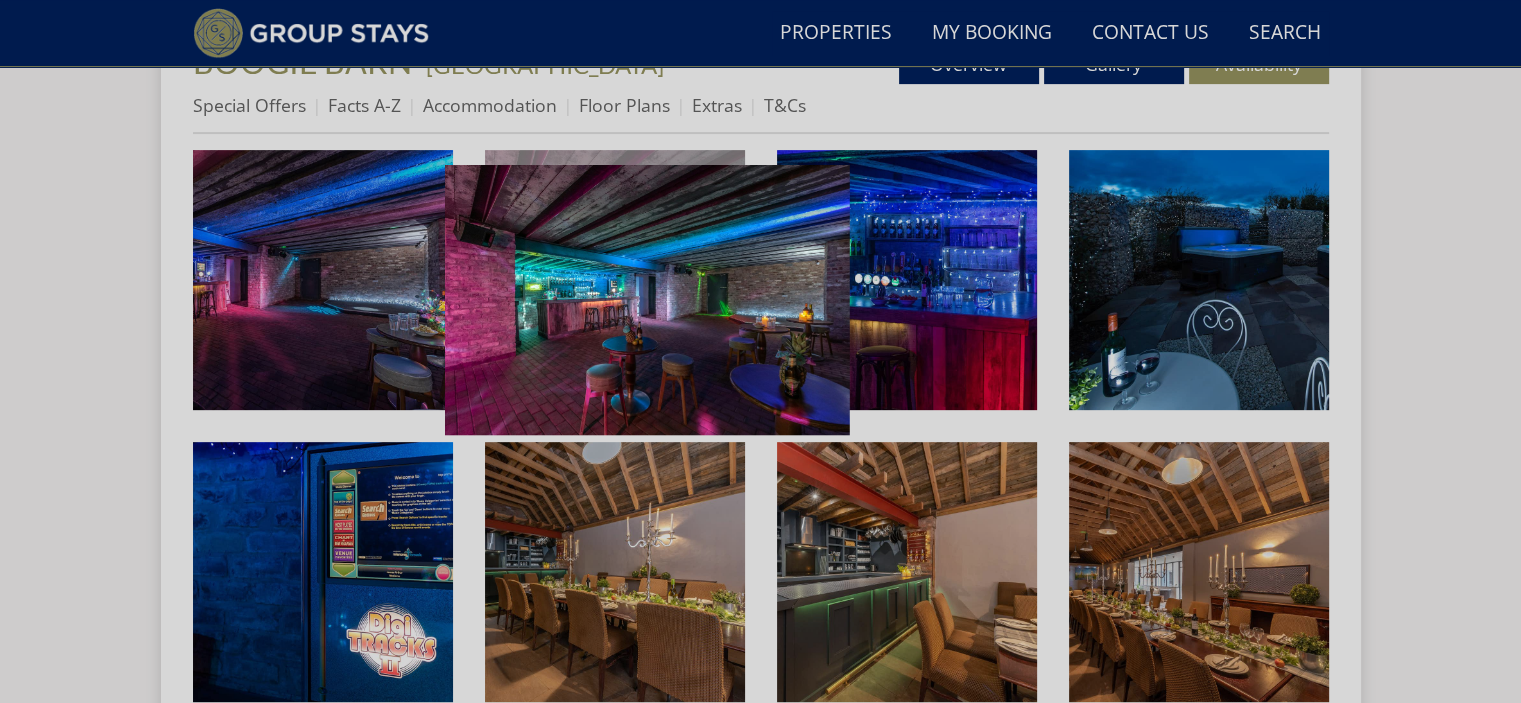 scroll, scrollTop: 800, scrollLeft: 0, axis: vertical 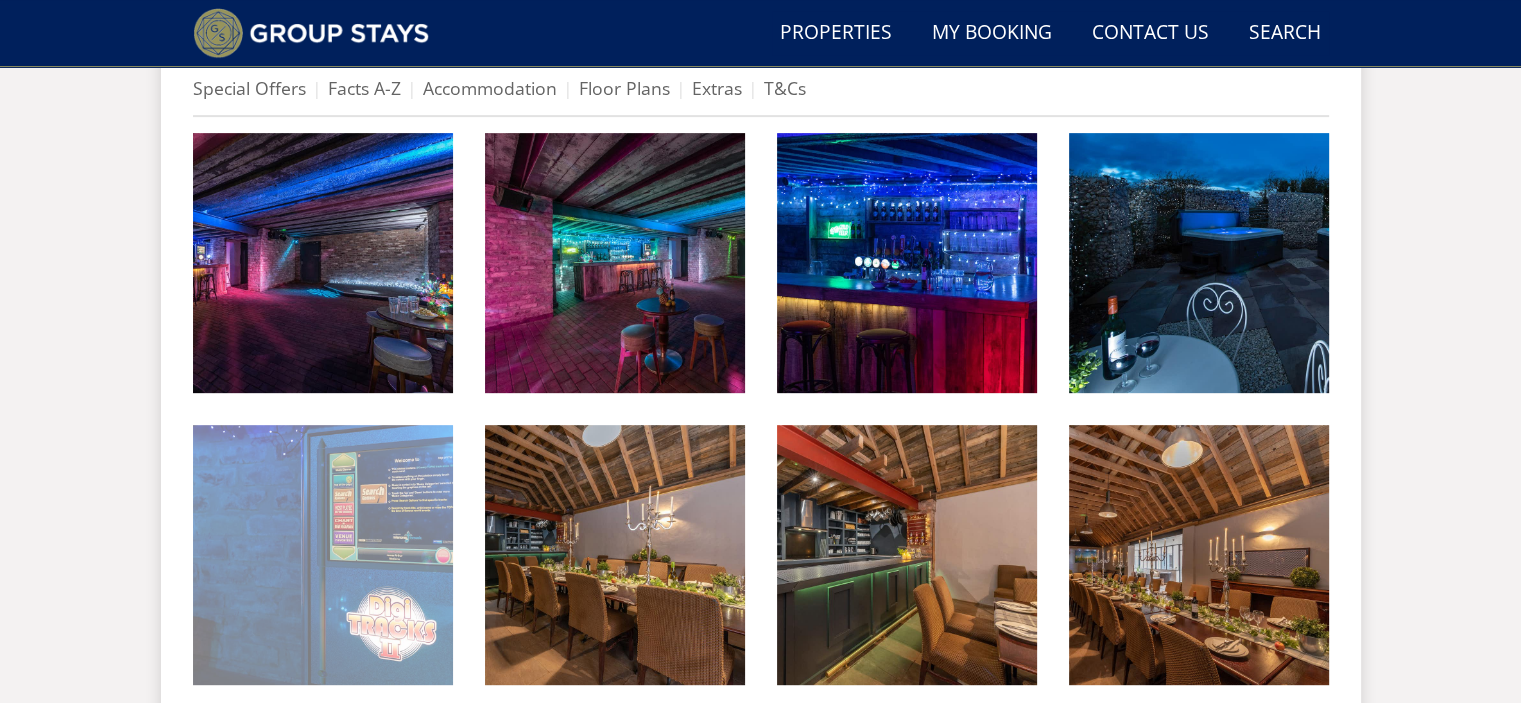 click at bounding box center (323, 555) 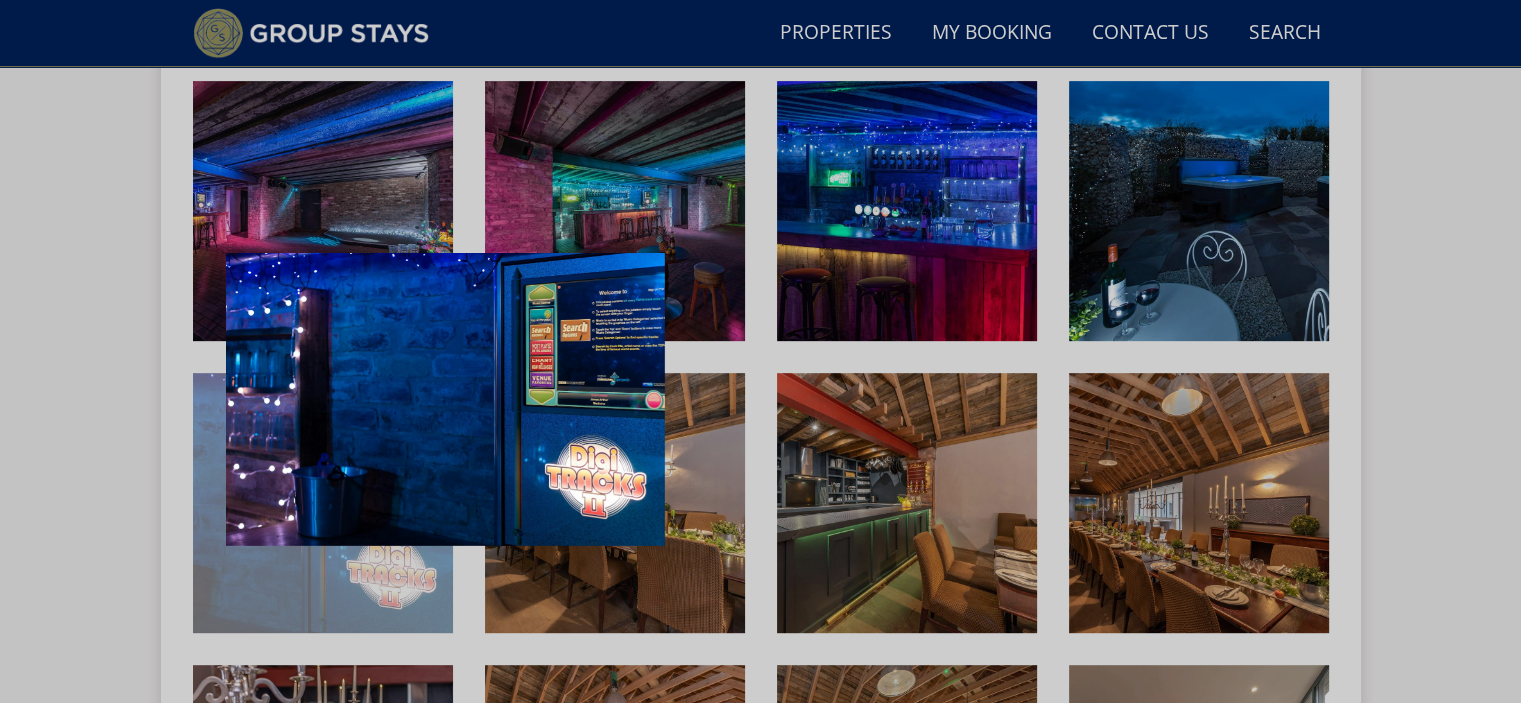 scroll, scrollTop: 900, scrollLeft: 0, axis: vertical 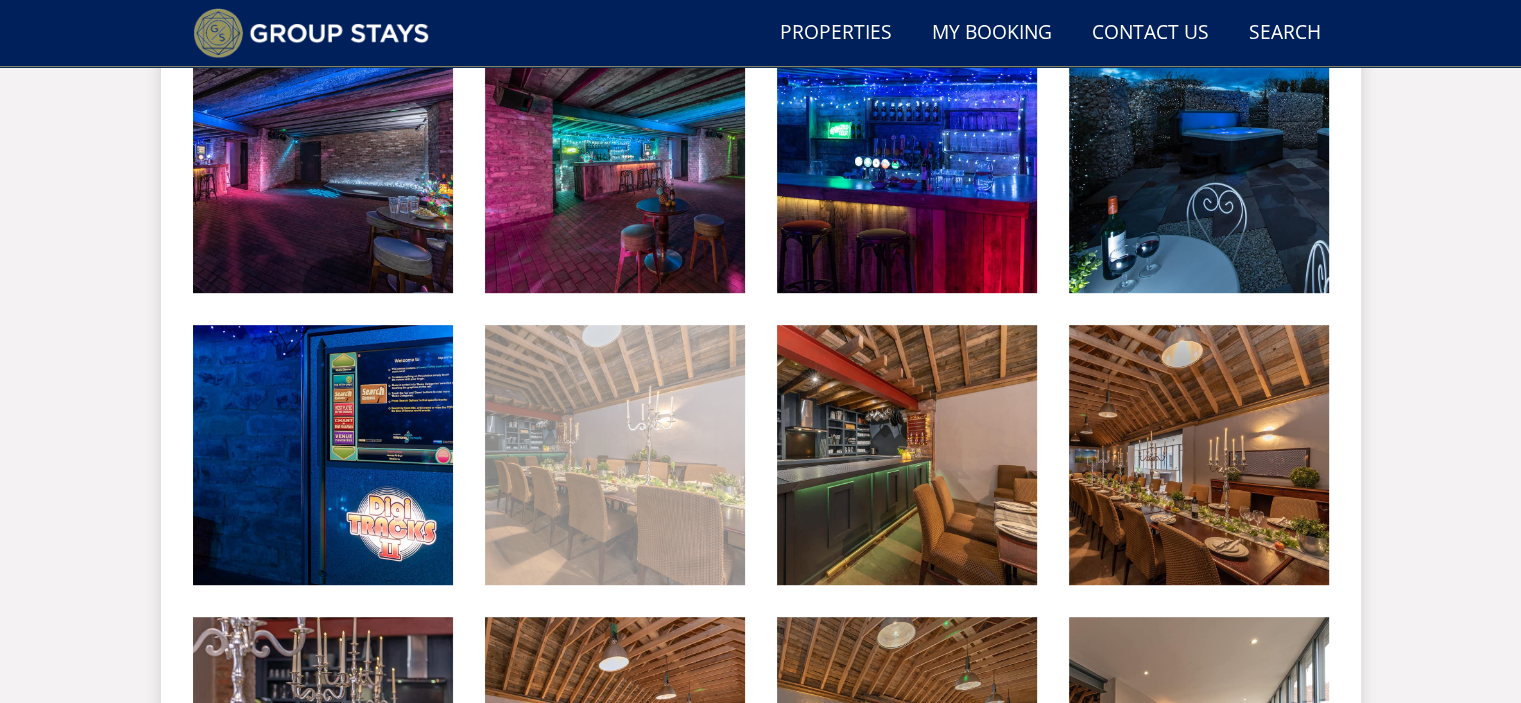 click at bounding box center [615, 455] 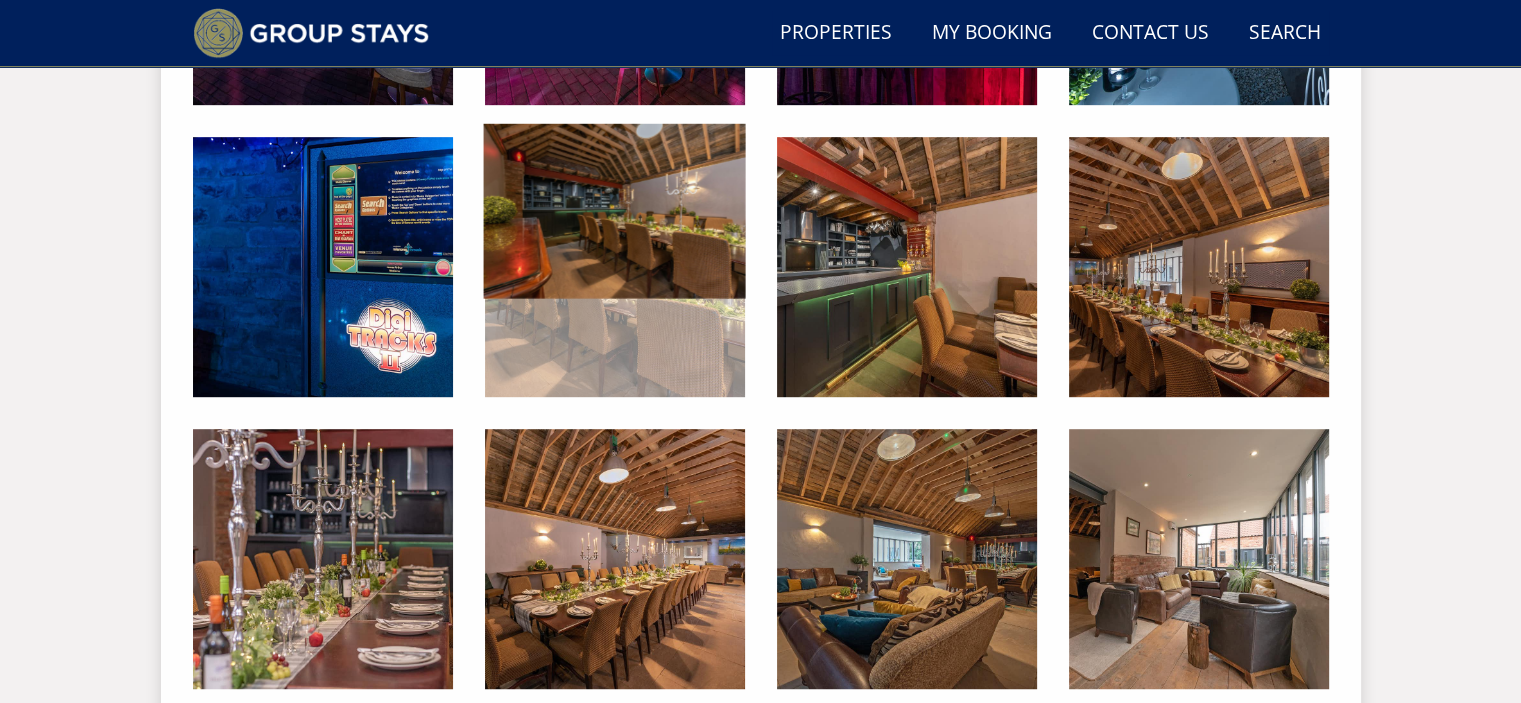 scroll, scrollTop: 1100, scrollLeft: 0, axis: vertical 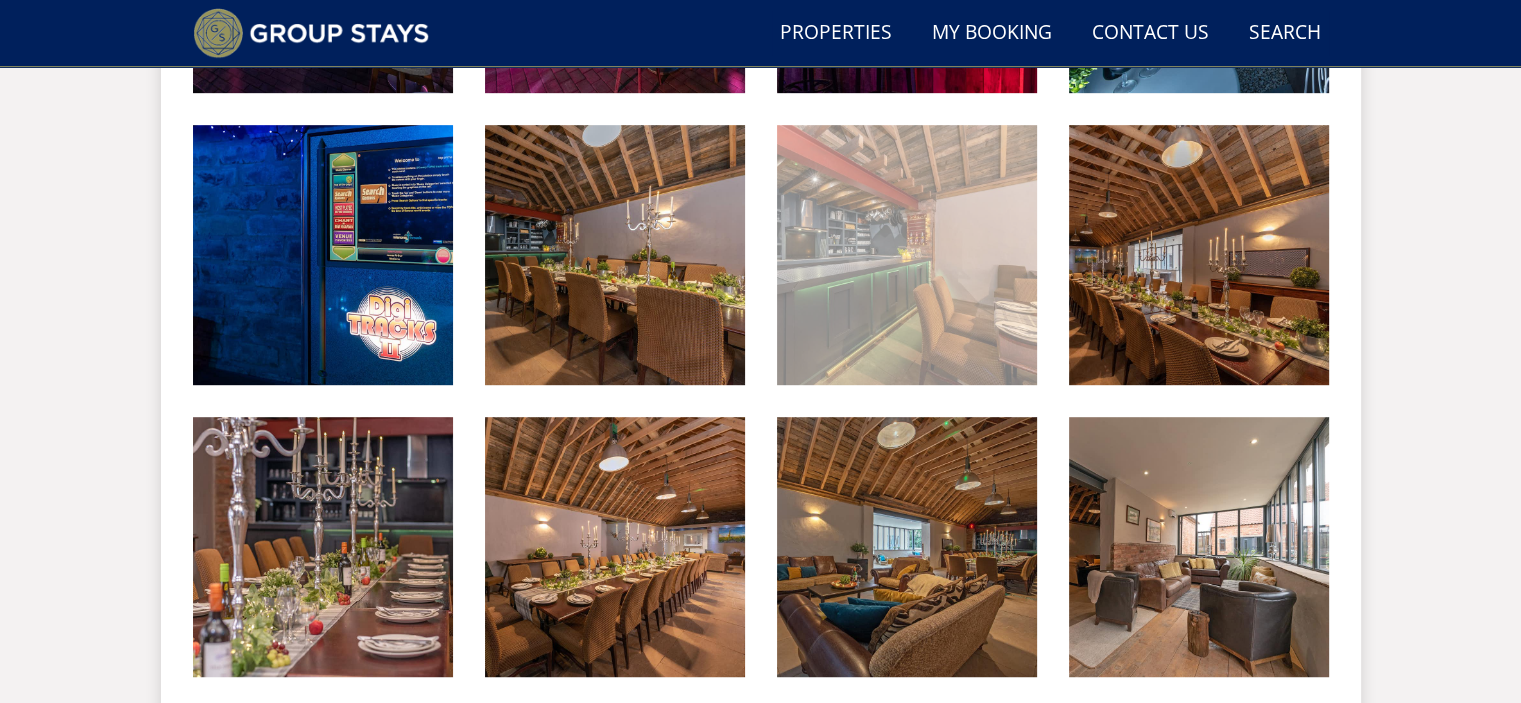click at bounding box center [907, 255] 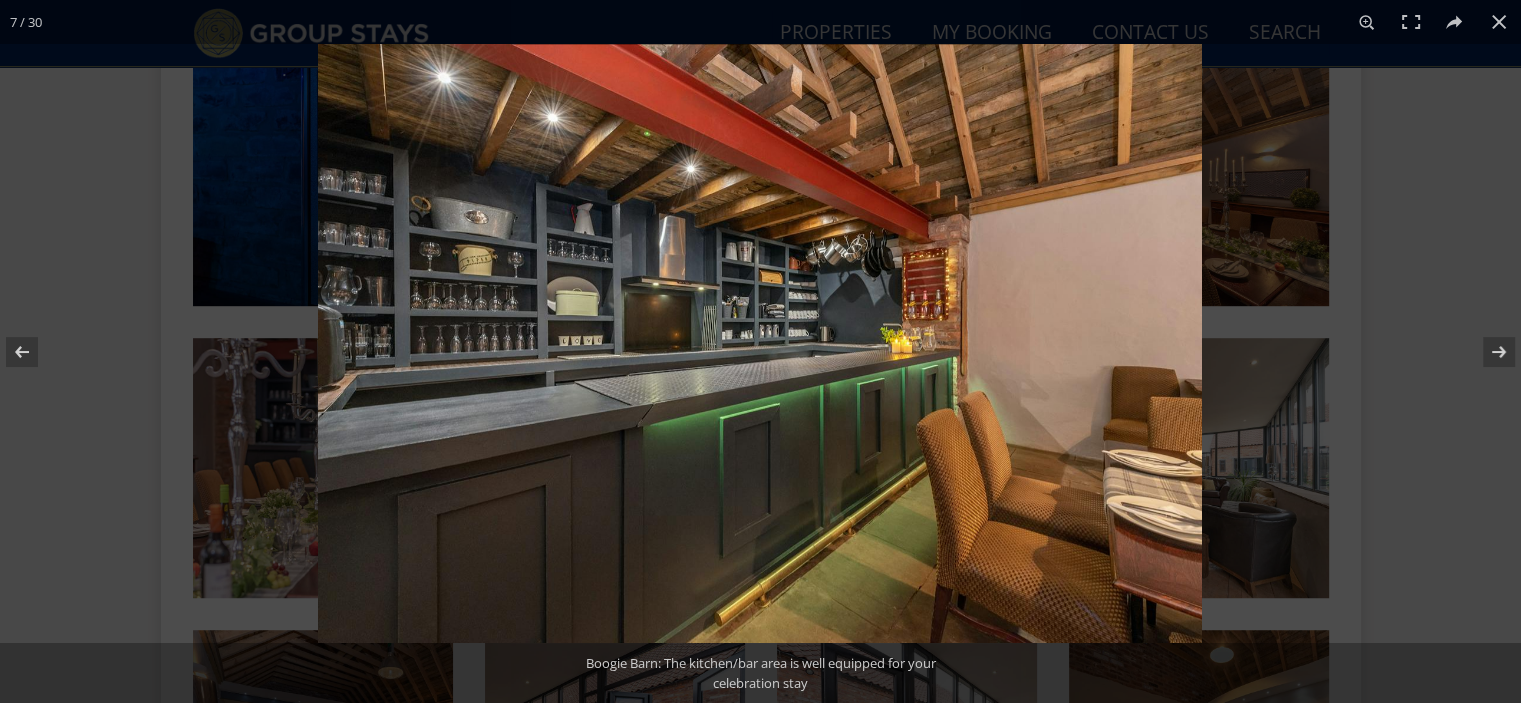 scroll, scrollTop: 1200, scrollLeft: 0, axis: vertical 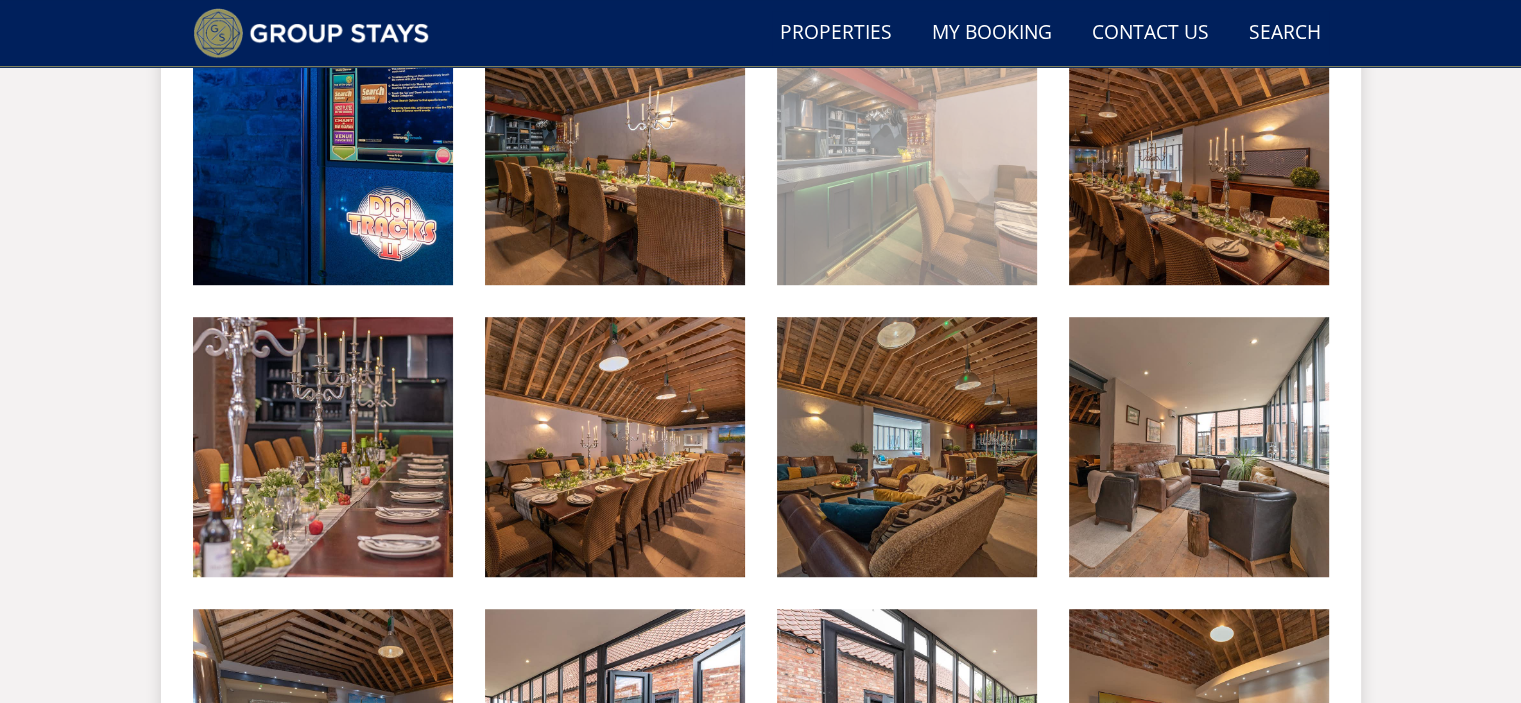 click at bounding box center [907, 155] 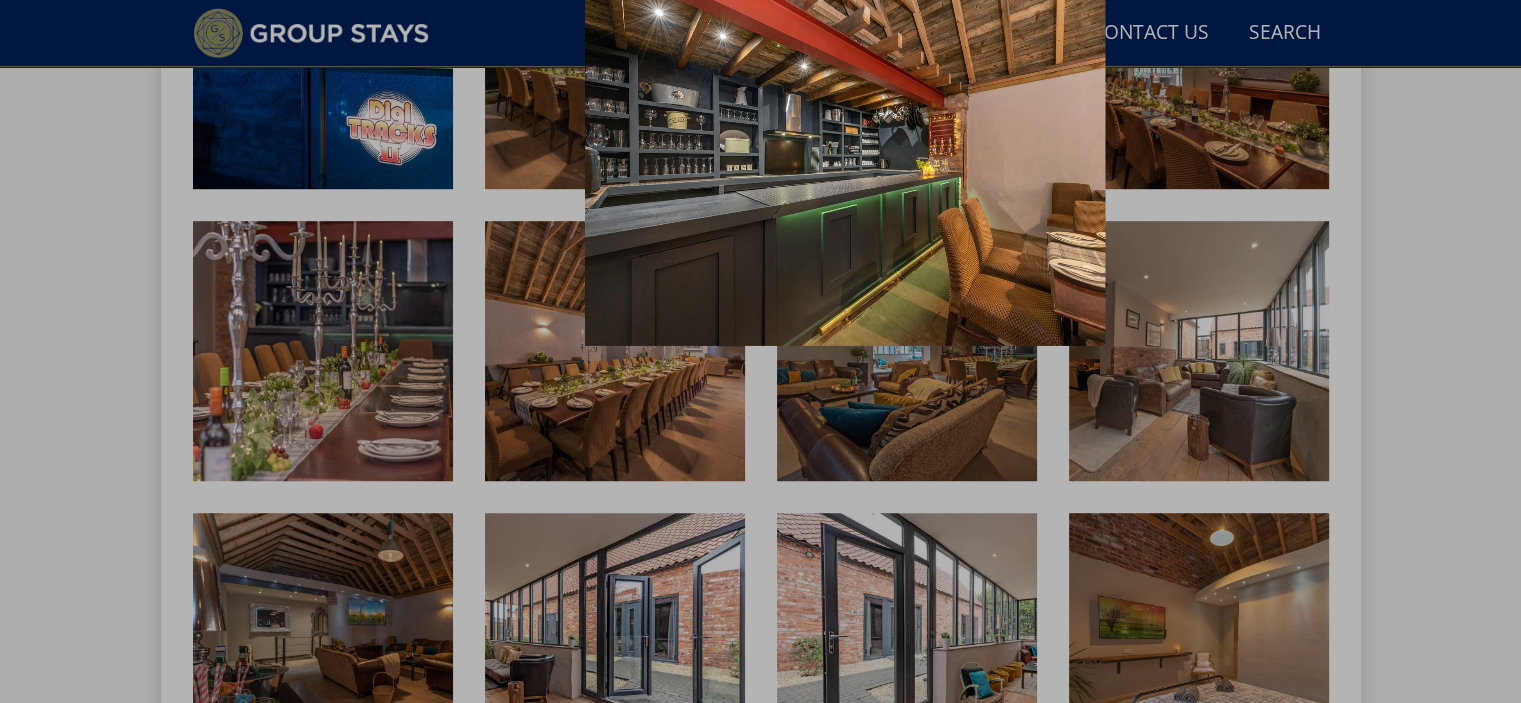 scroll, scrollTop: 1300, scrollLeft: 0, axis: vertical 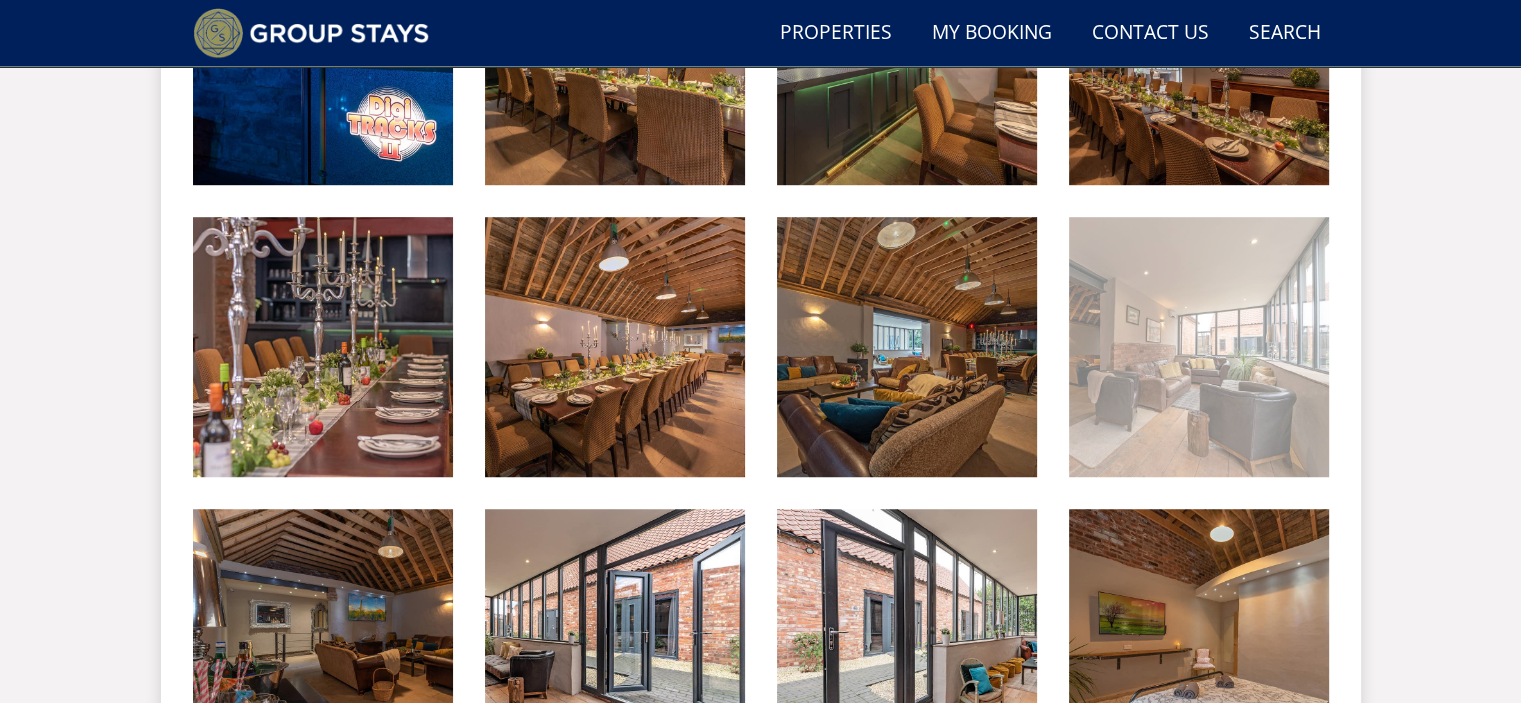 click at bounding box center [1199, 347] 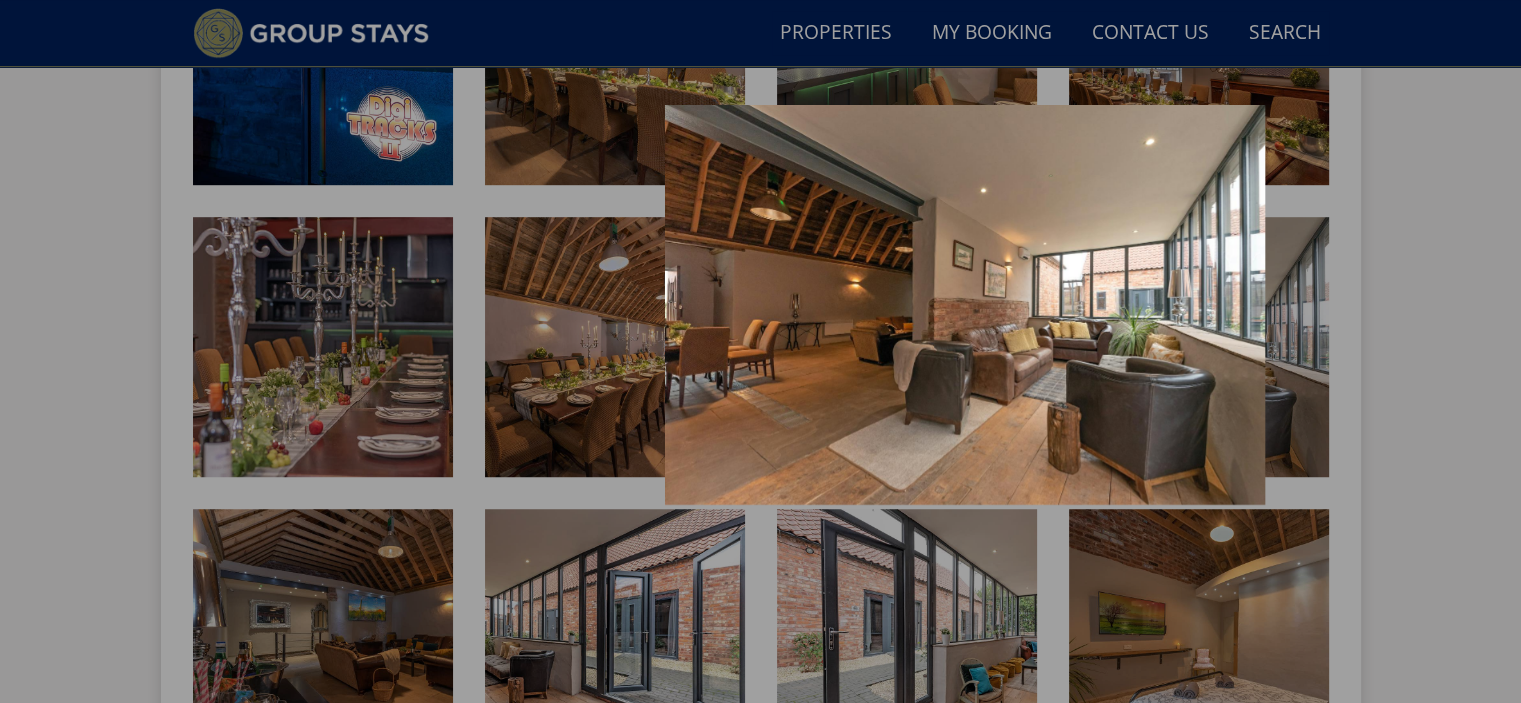 scroll, scrollTop: 1500, scrollLeft: 0, axis: vertical 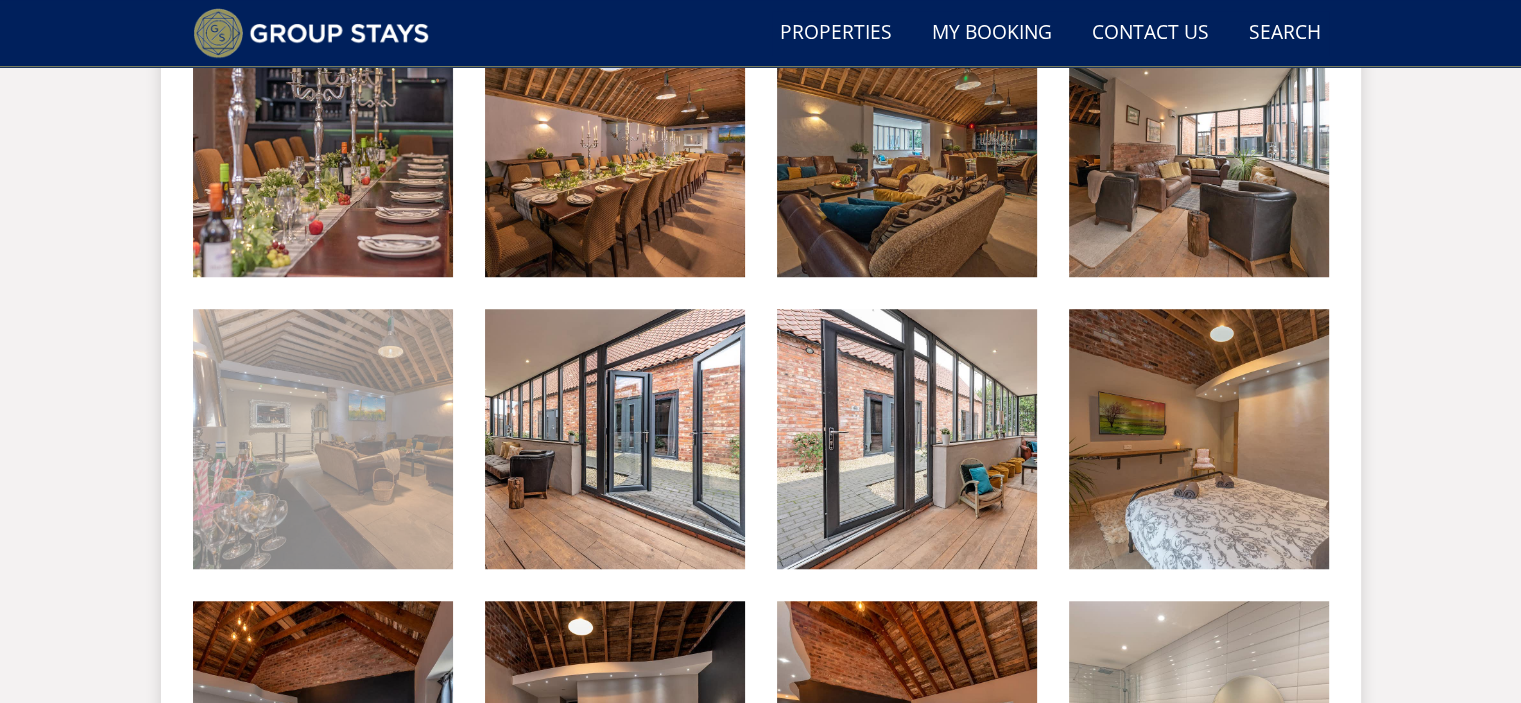 click at bounding box center (323, 439) 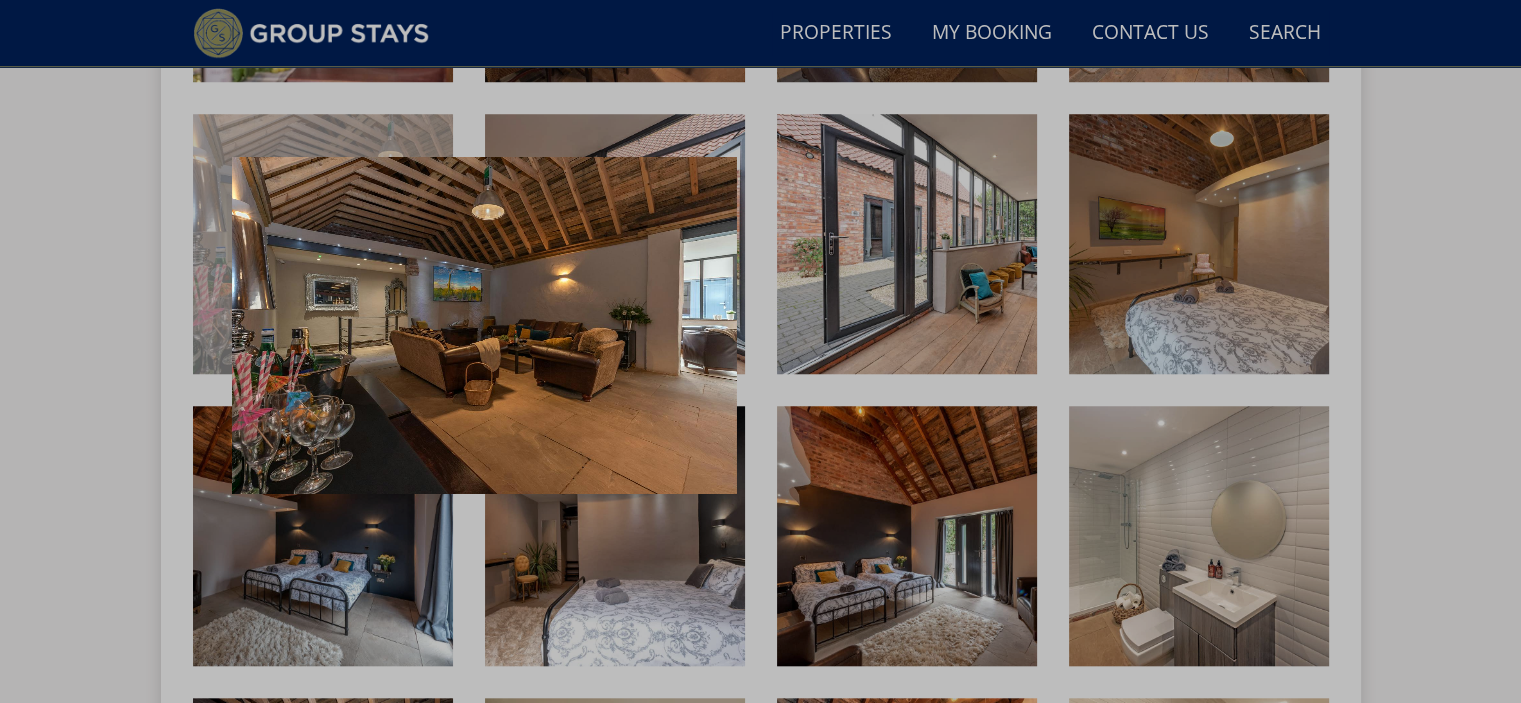 scroll, scrollTop: 1700, scrollLeft: 0, axis: vertical 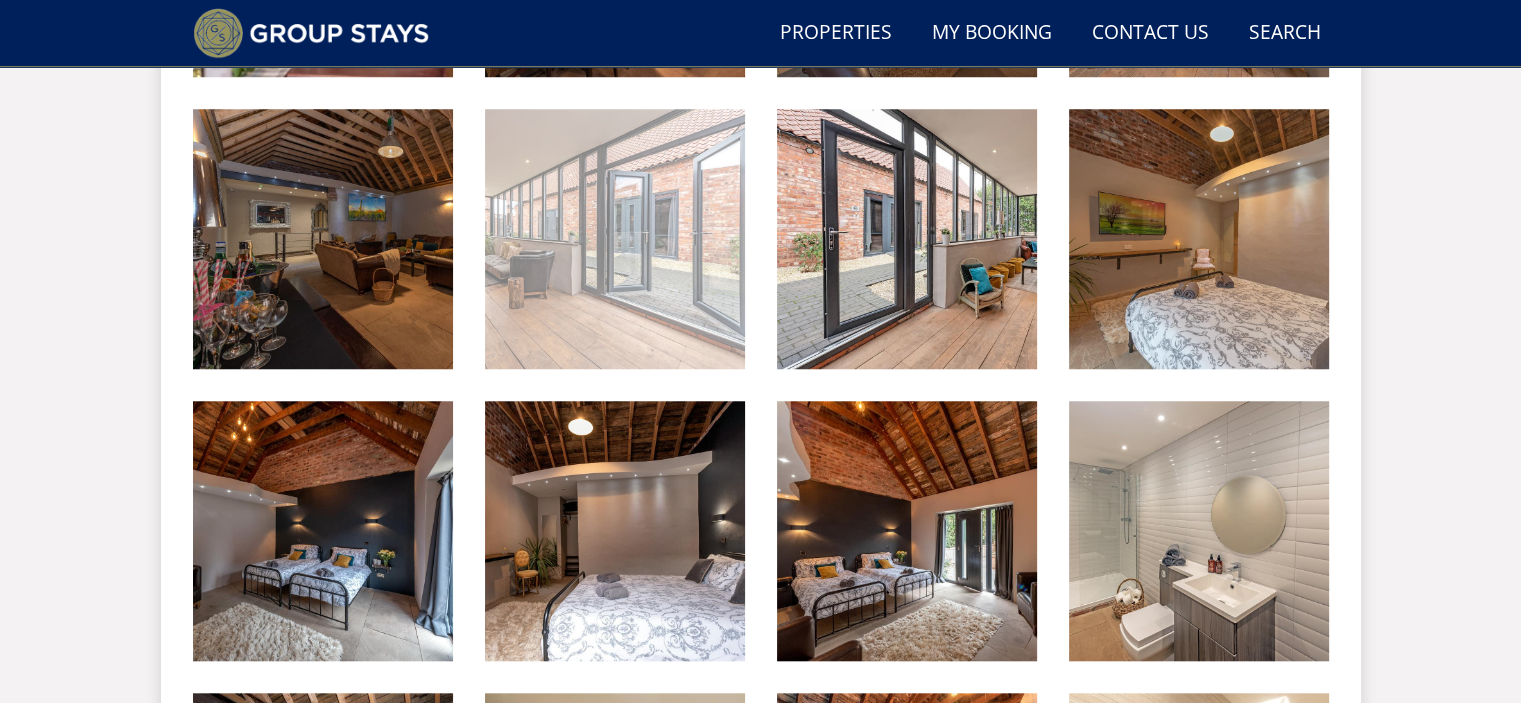 click at bounding box center (615, 239) 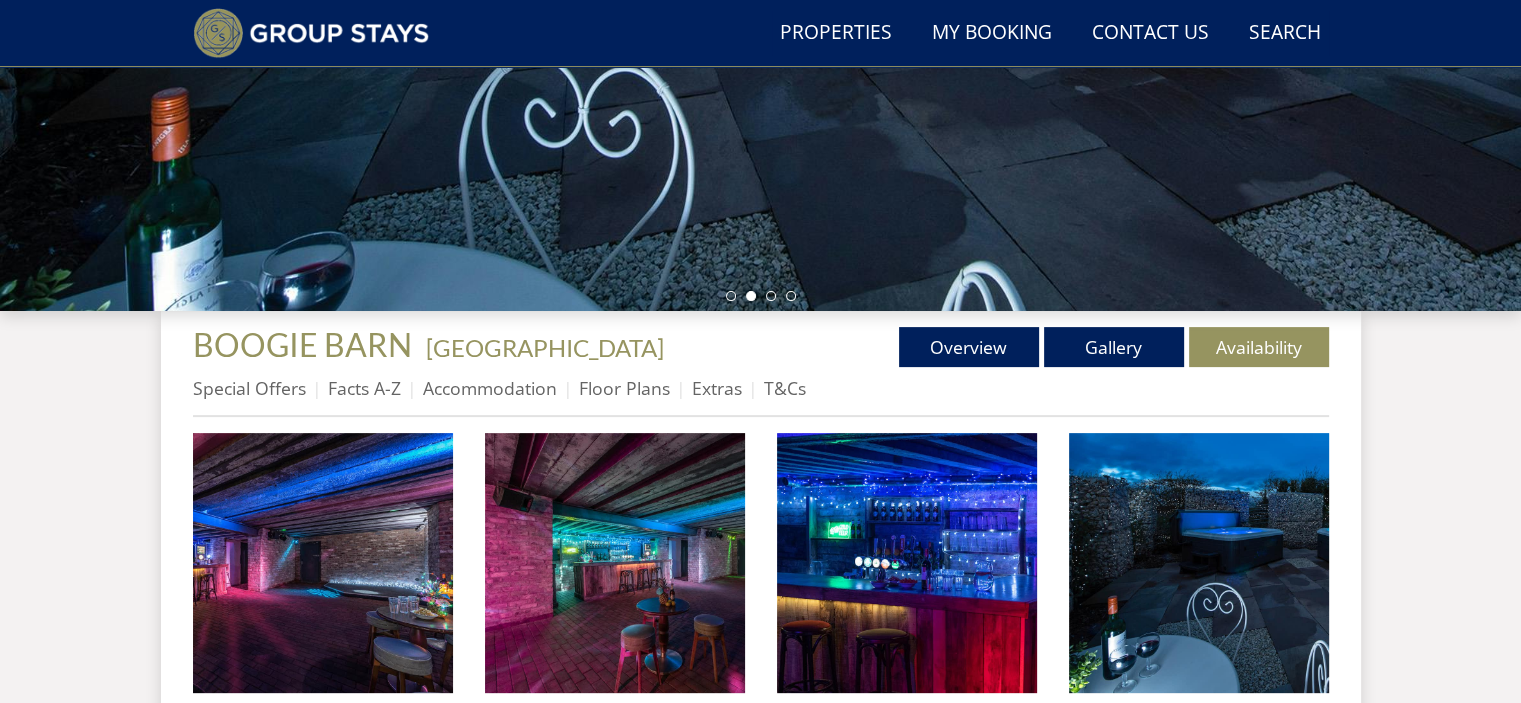 scroll, scrollTop: 500, scrollLeft: 0, axis: vertical 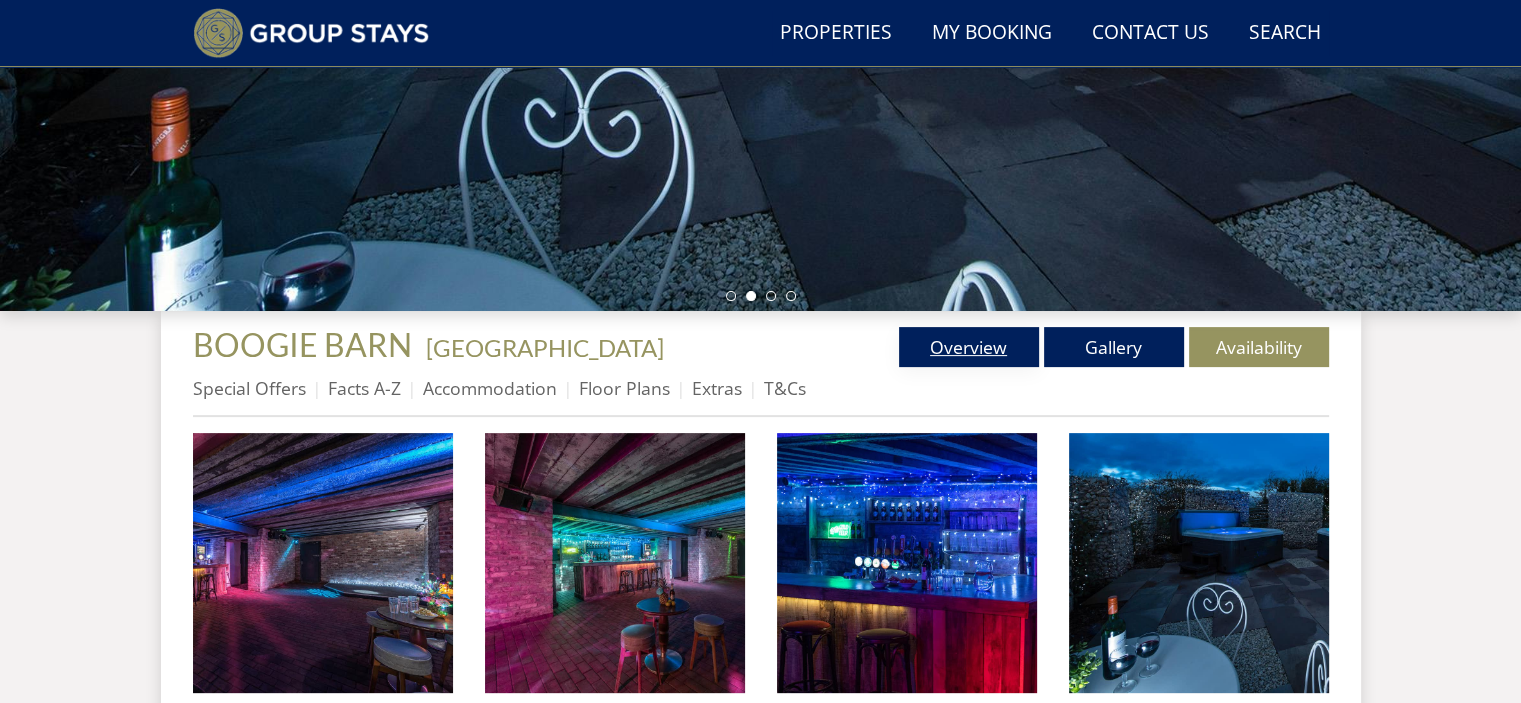 click on "Overview" at bounding box center [969, 347] 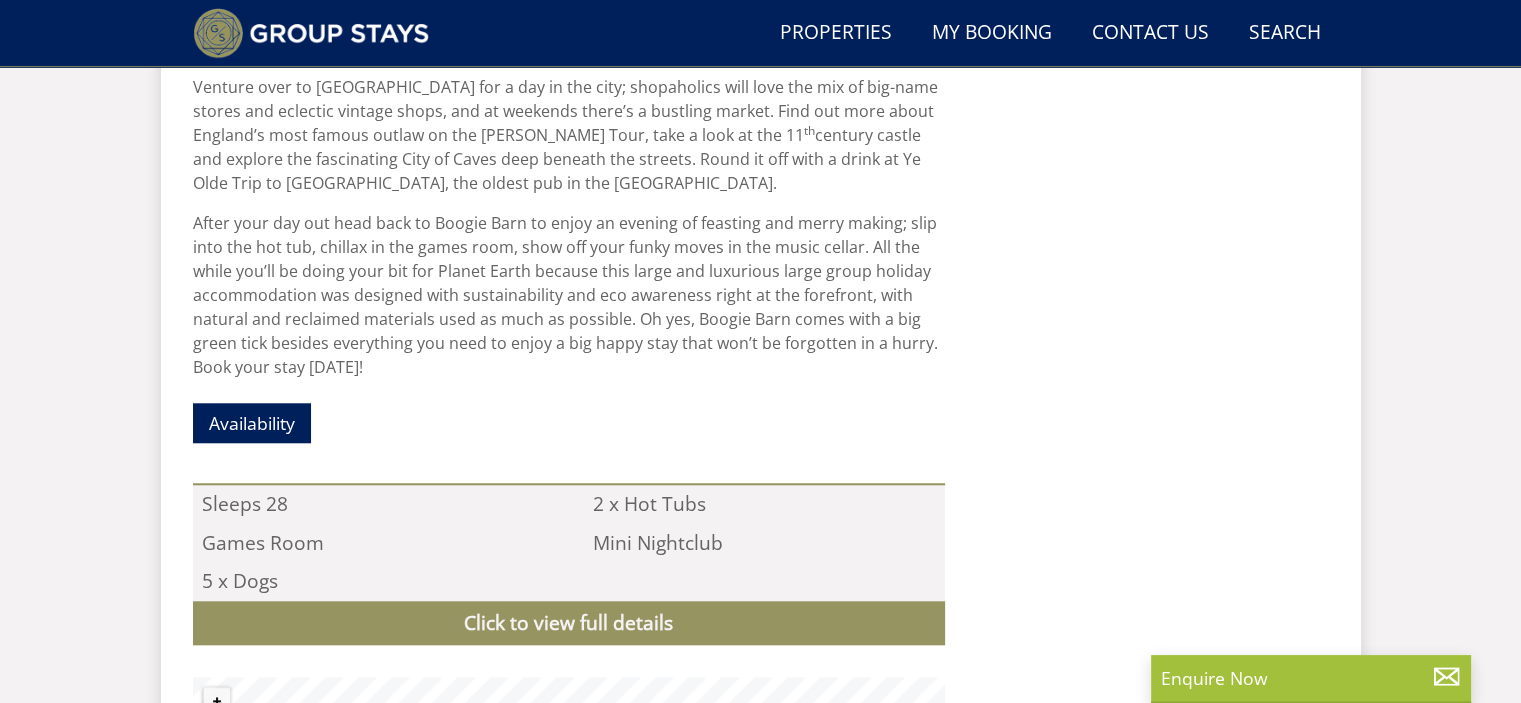 scroll, scrollTop: 1800, scrollLeft: 0, axis: vertical 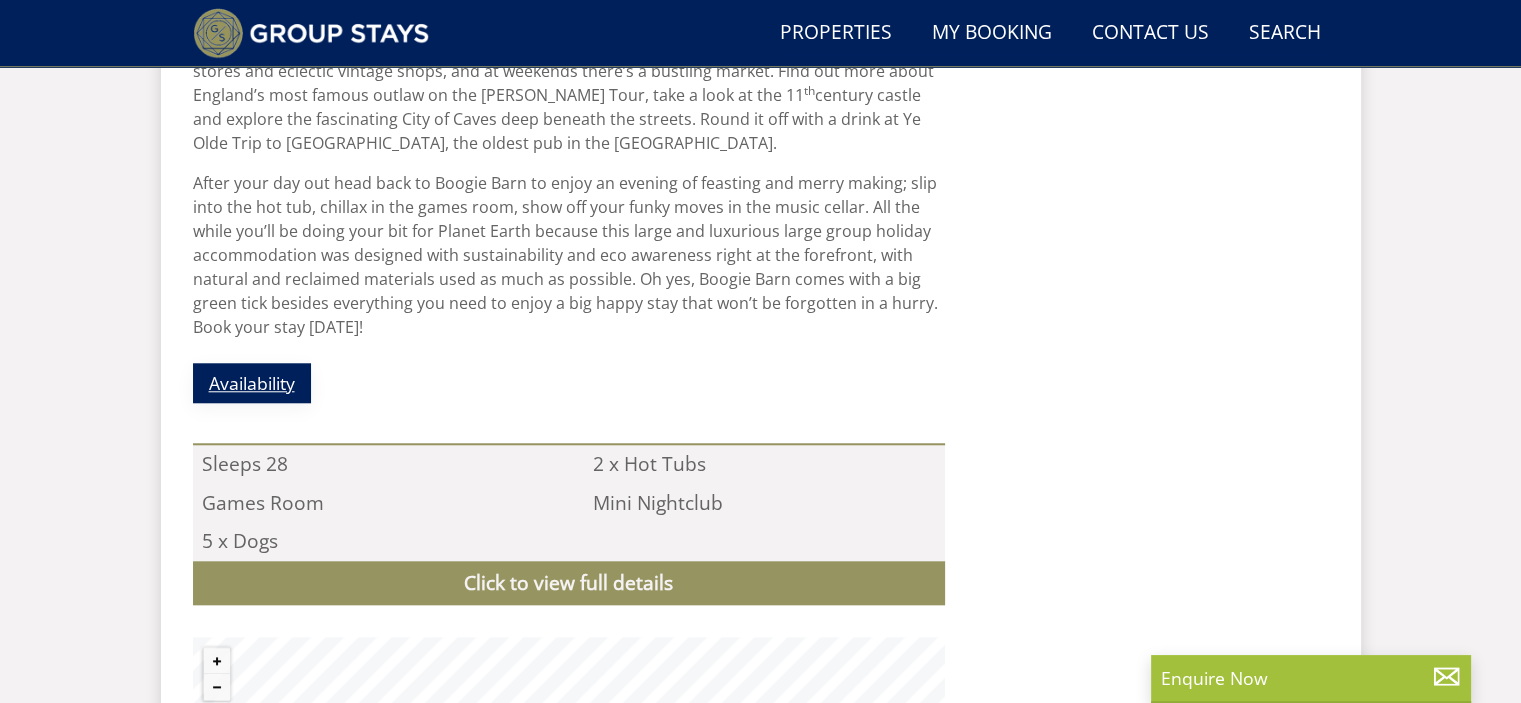 click on "Availability" at bounding box center [252, 382] 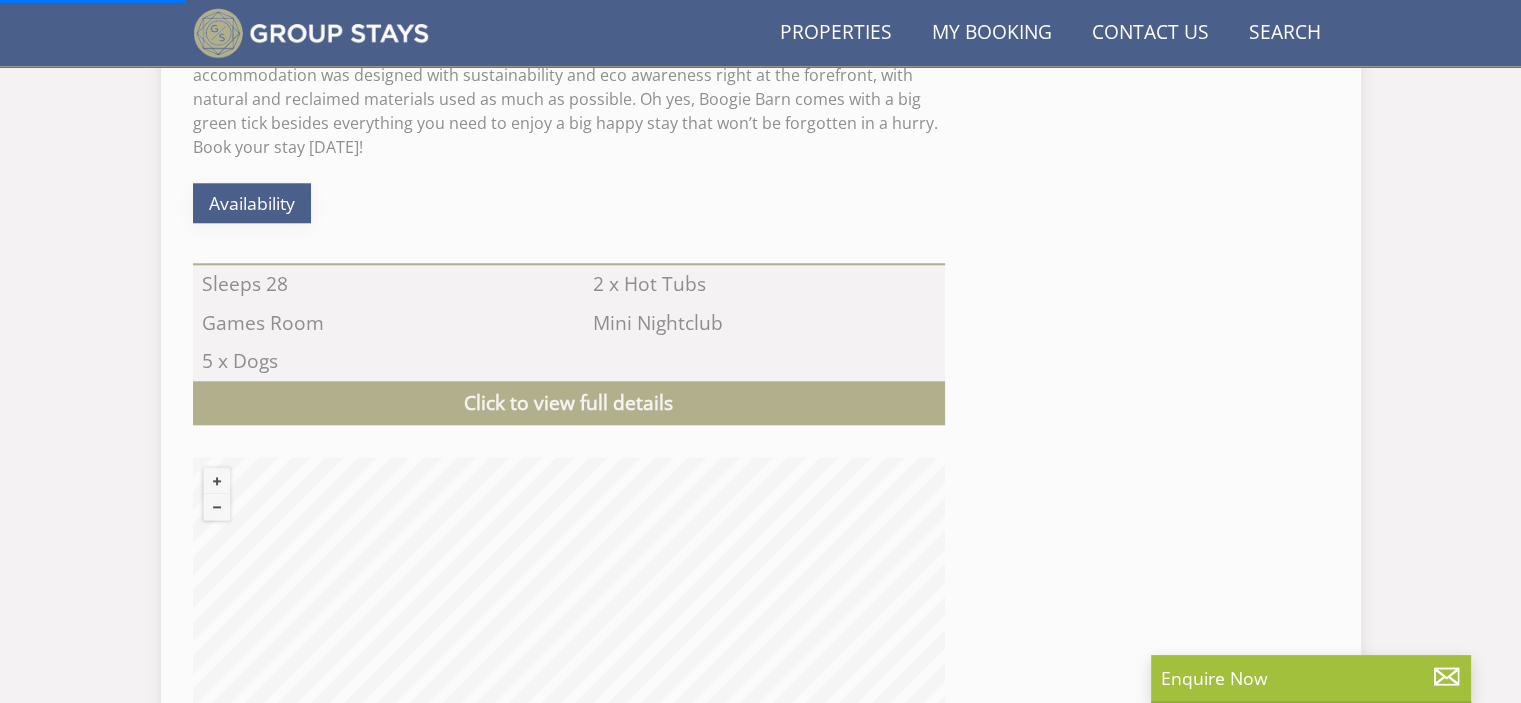 scroll, scrollTop: 2000, scrollLeft: 0, axis: vertical 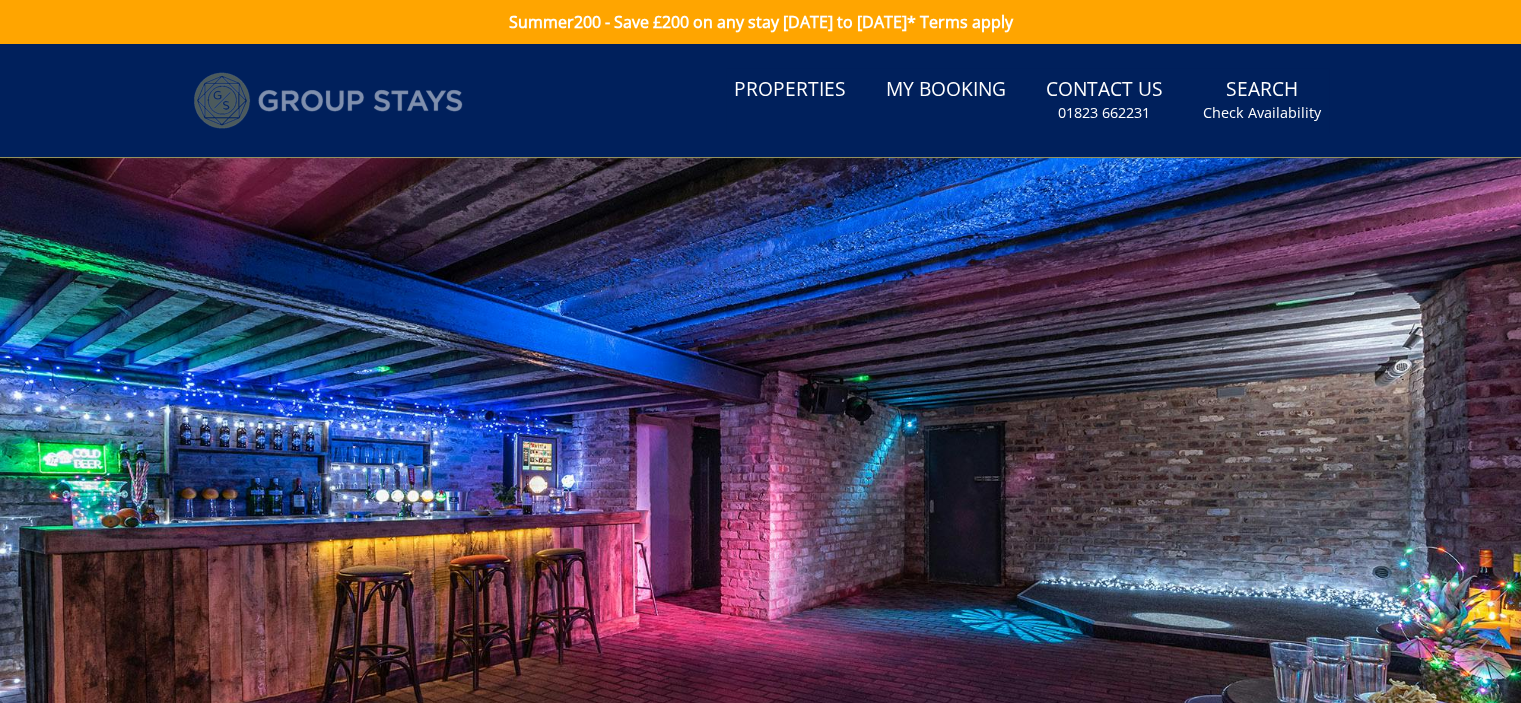 click at bounding box center [328, 100] 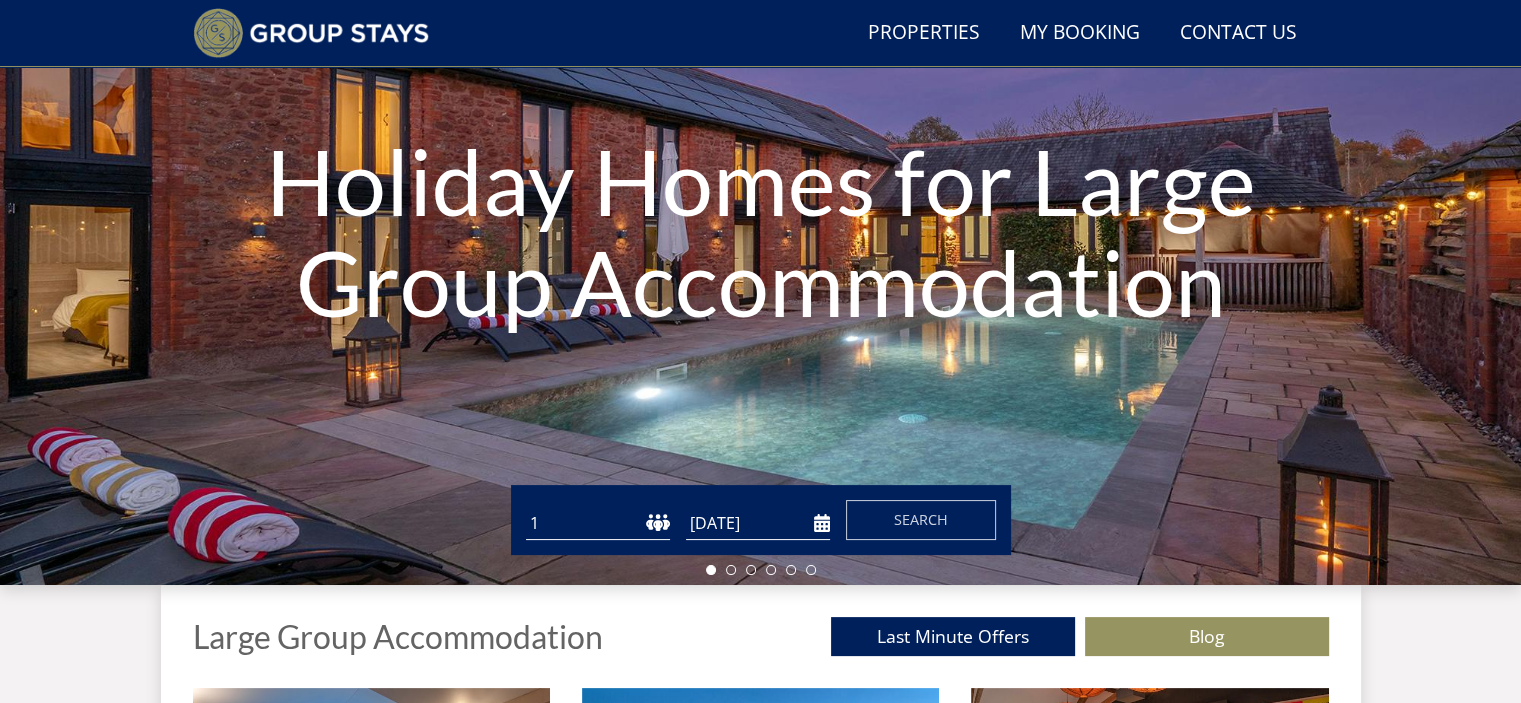 scroll, scrollTop: 183, scrollLeft: 0, axis: vertical 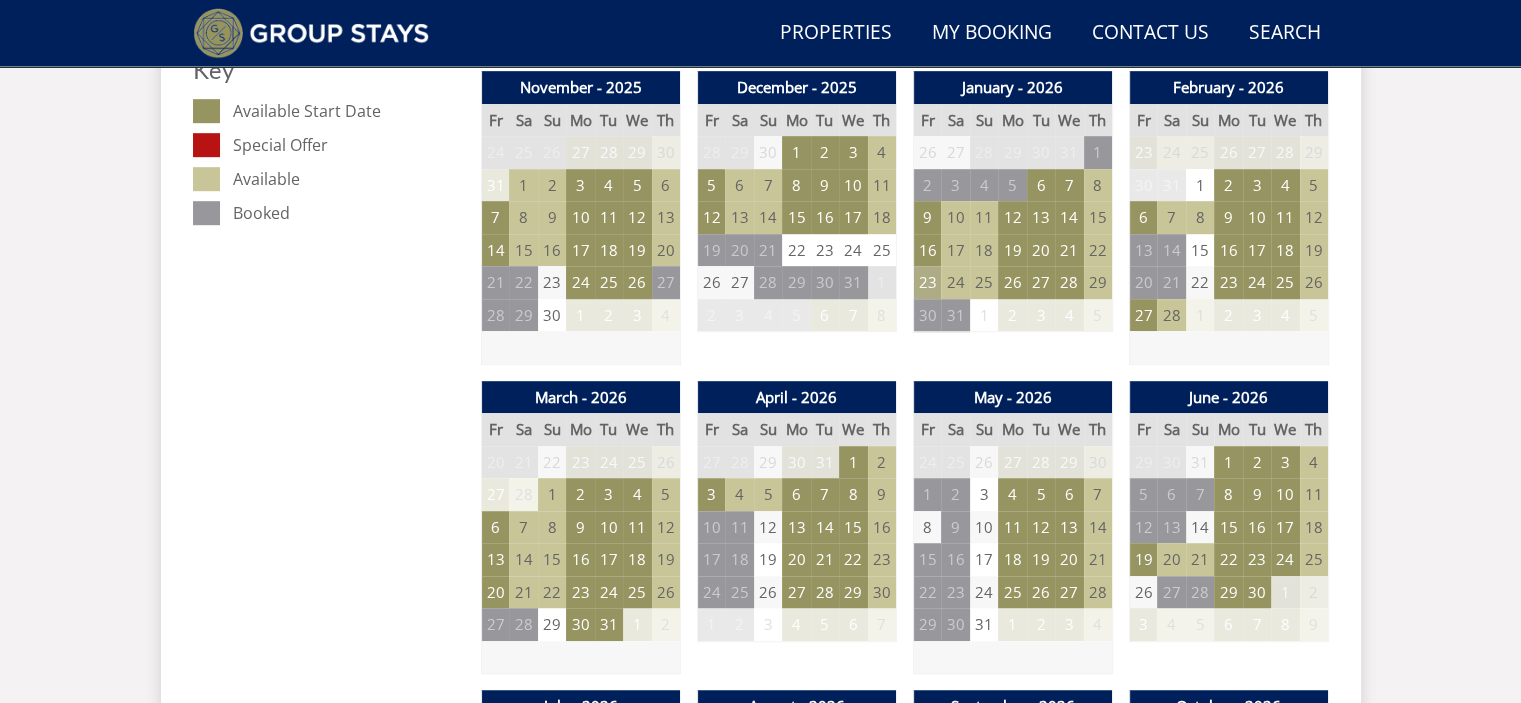 click on "23" at bounding box center [927, 282] 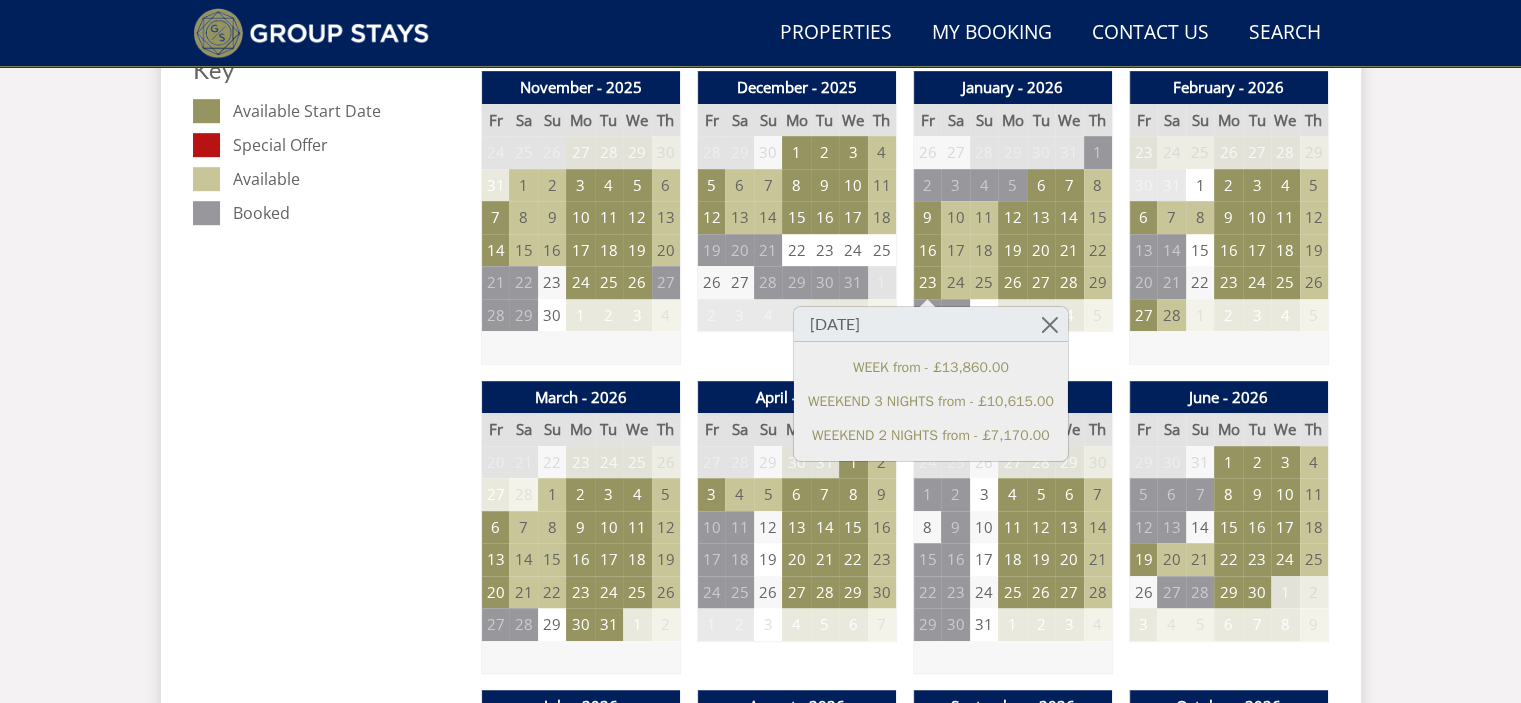 click on "Prices and Availability
You can browse the calendar to find an available start date for your stay by clicking on a start date or by entering your Arrival & Departure dates below.
Search for a Stay
Search
Check-In / Check-Out
16:00 / 10:00
Key
Available Start Date
Special Offer
Available
Booked" at bounding box center (329, 1147) 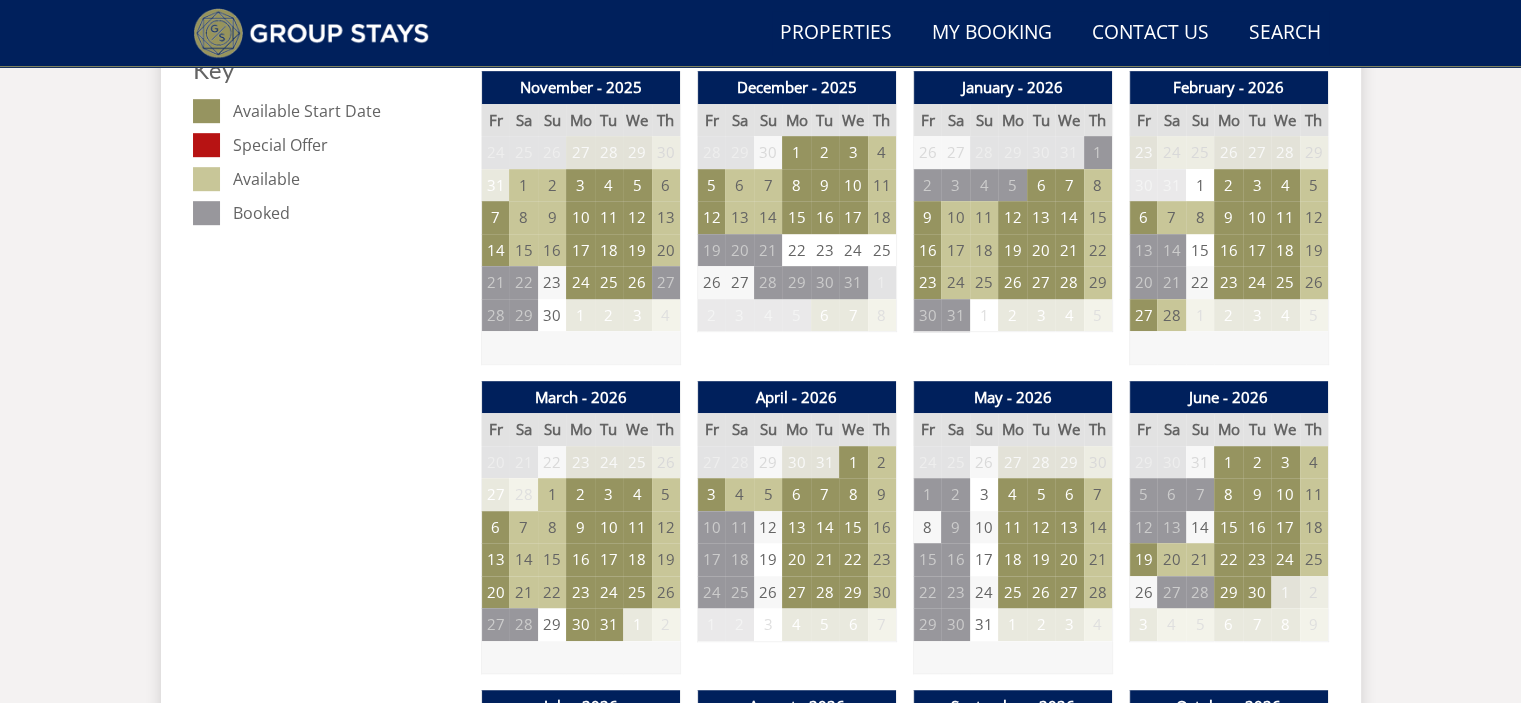 scroll, scrollTop: 2000, scrollLeft: 0, axis: vertical 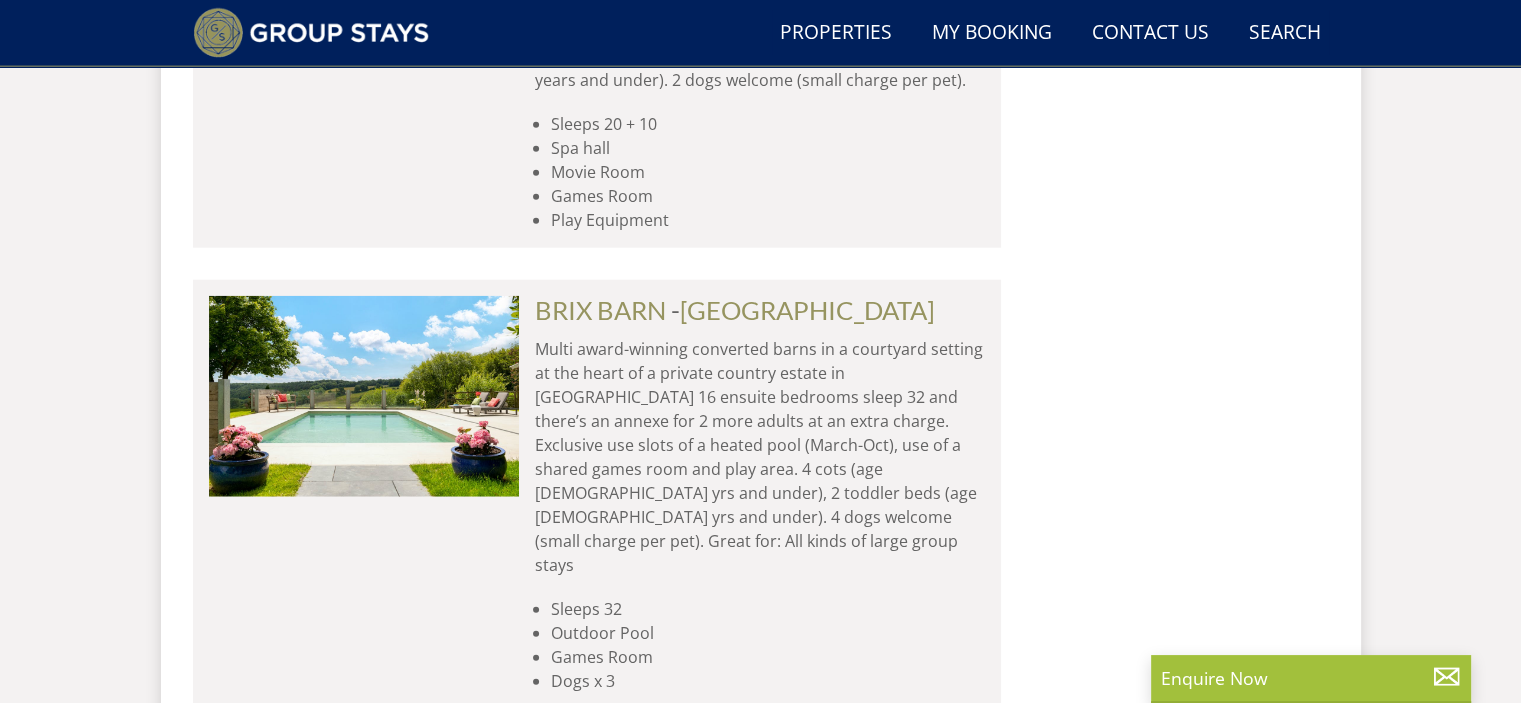 click on "SILVERLY" at bounding box center [588, 771] 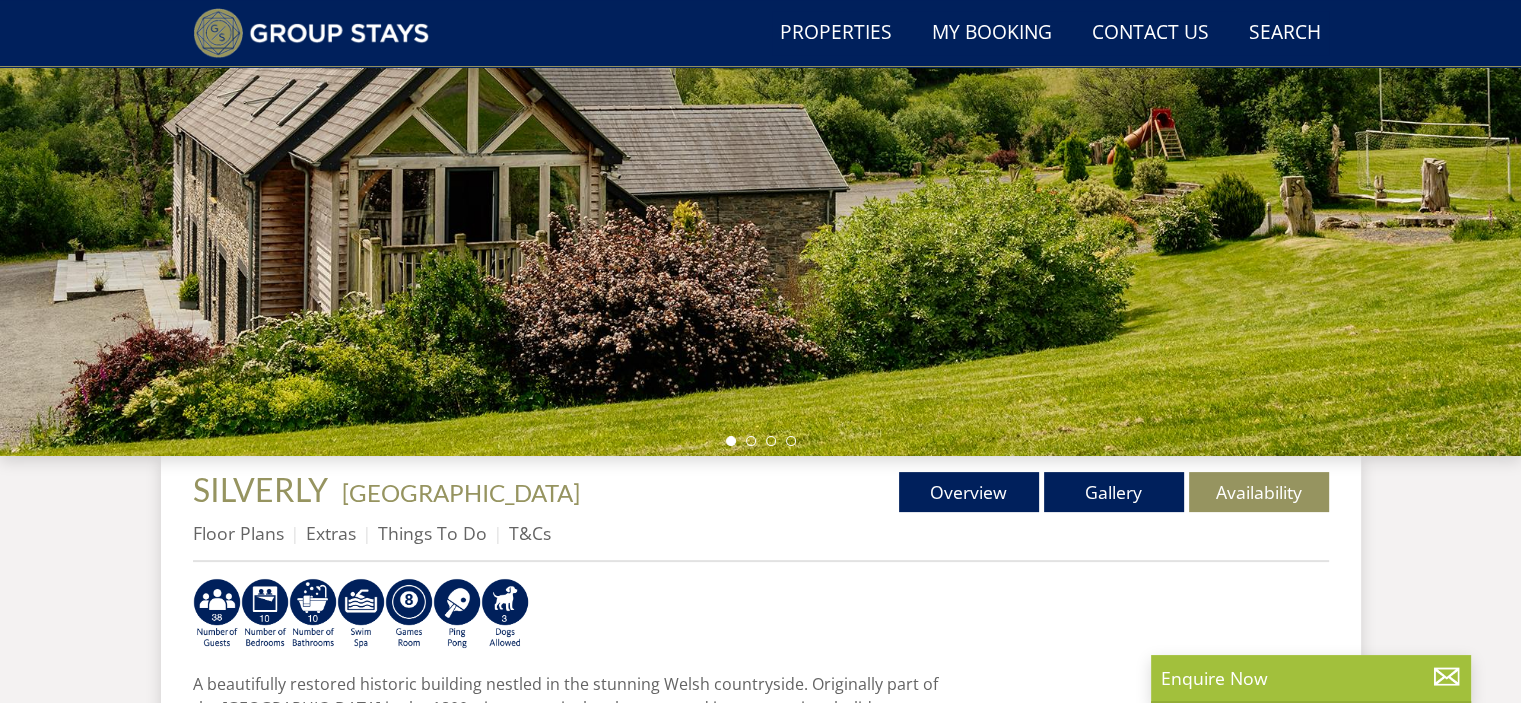 scroll, scrollTop: 400, scrollLeft: 0, axis: vertical 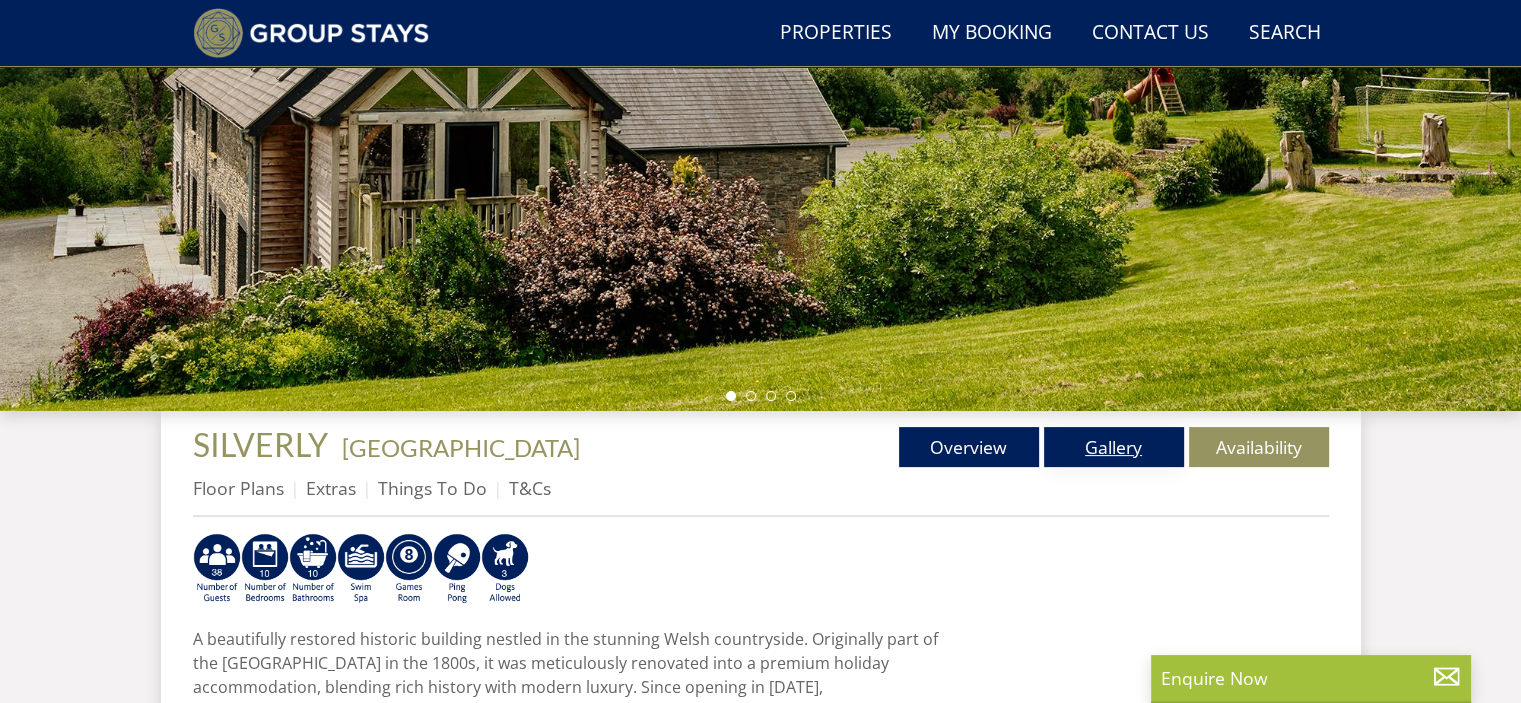 click on "Gallery" at bounding box center [1114, 447] 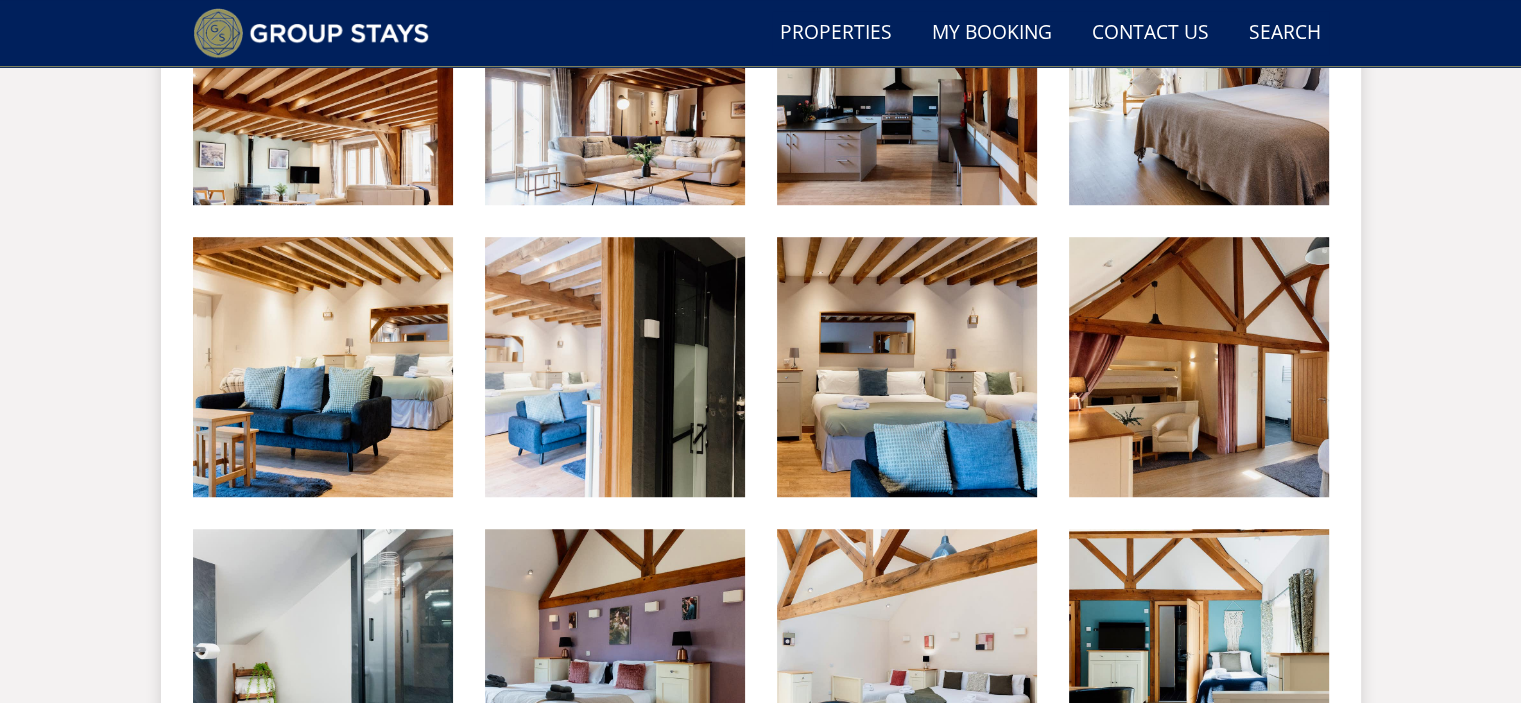 scroll, scrollTop: 1200, scrollLeft: 0, axis: vertical 